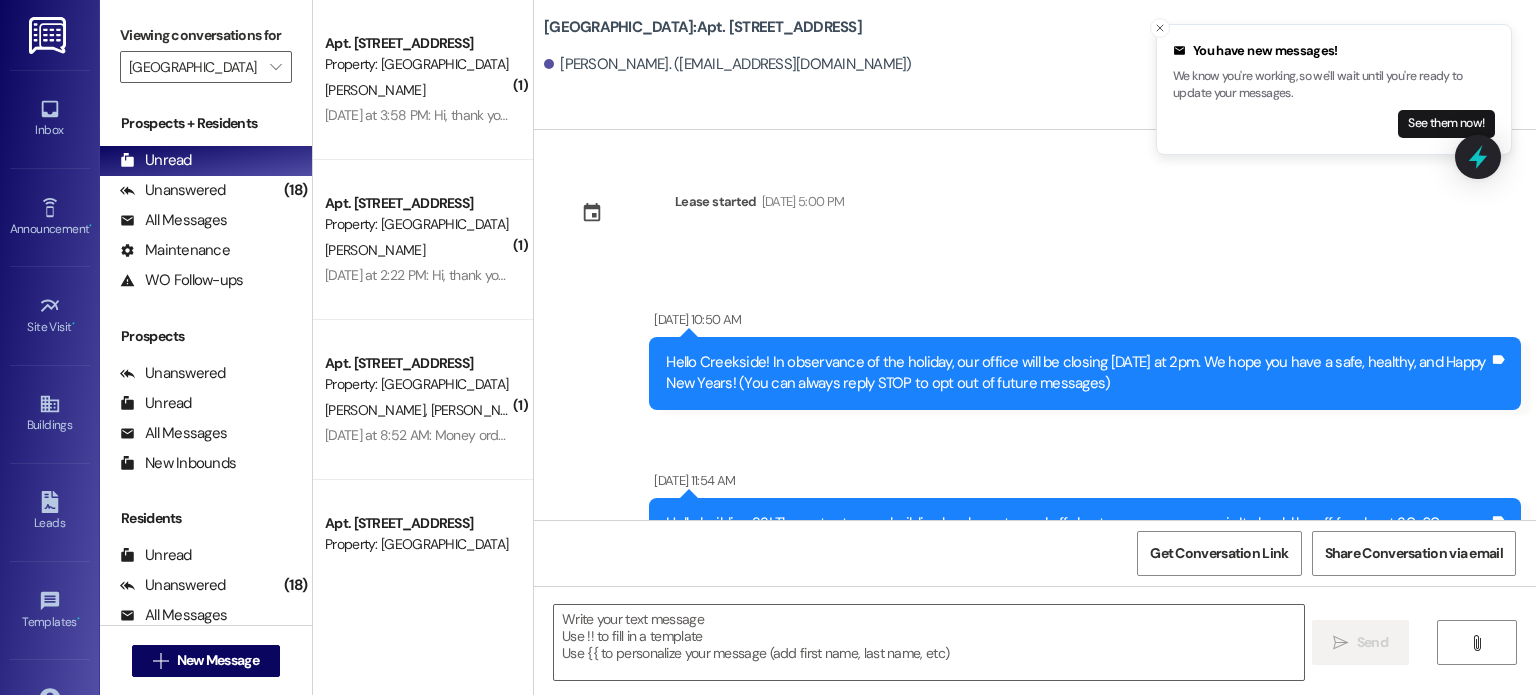 scroll, scrollTop: 0, scrollLeft: 0, axis: both 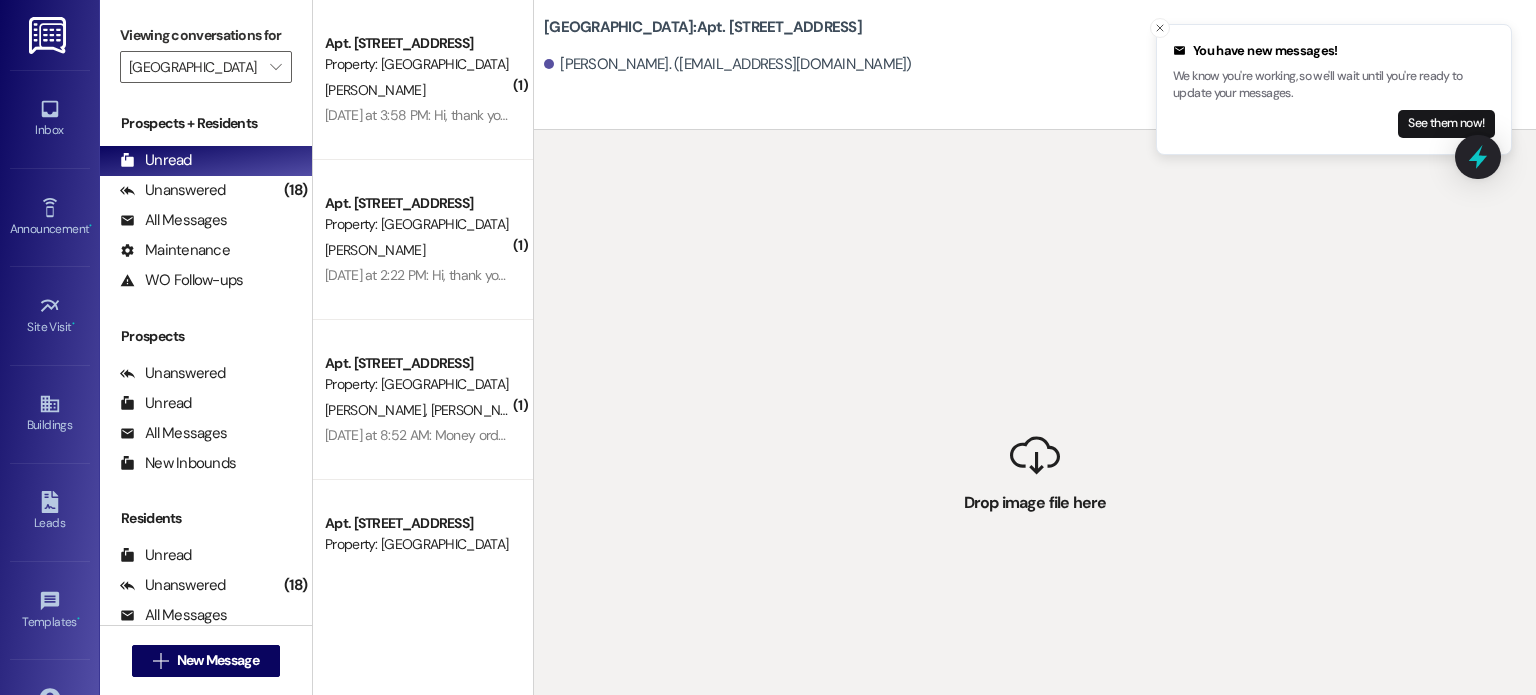click on "[PERSON_NAME]. ([EMAIL_ADDRESS][DOMAIN_NAME])" at bounding box center (728, 64) 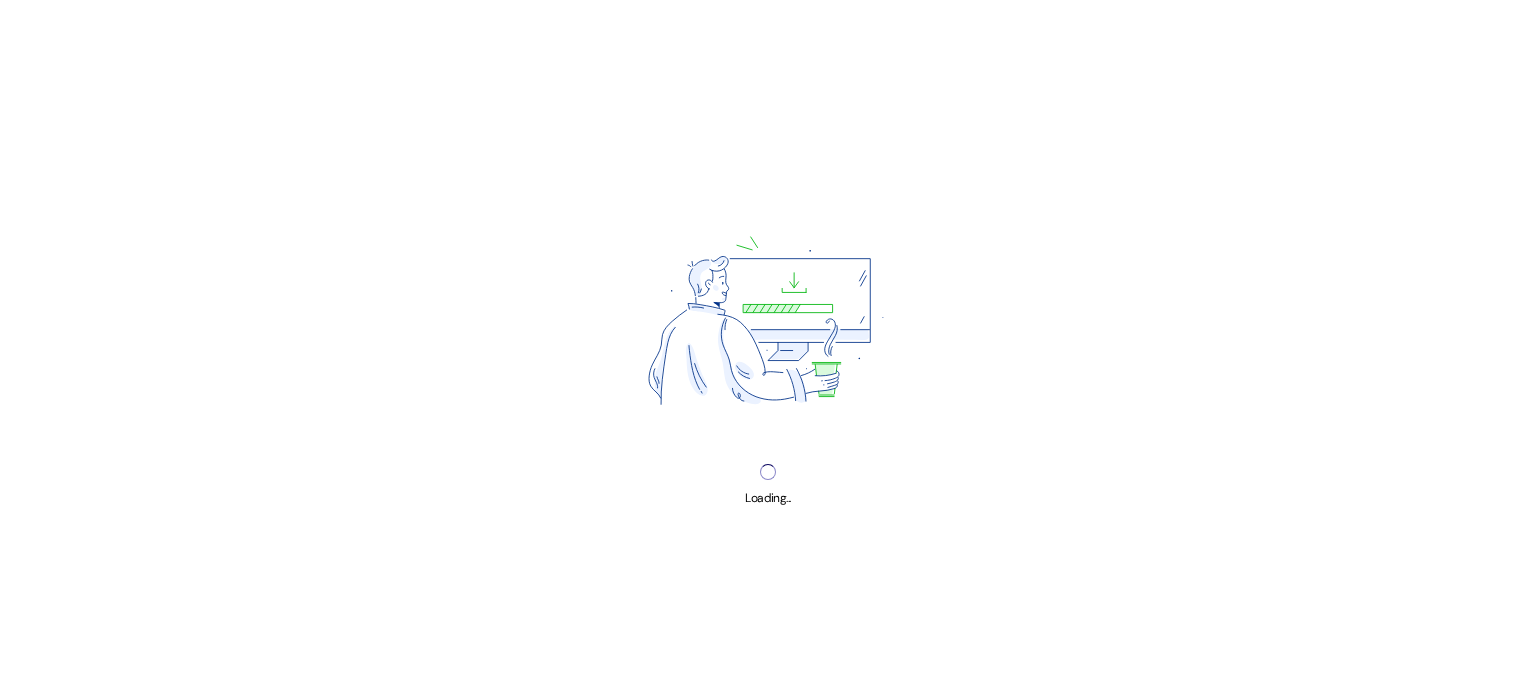 scroll, scrollTop: 0, scrollLeft: 0, axis: both 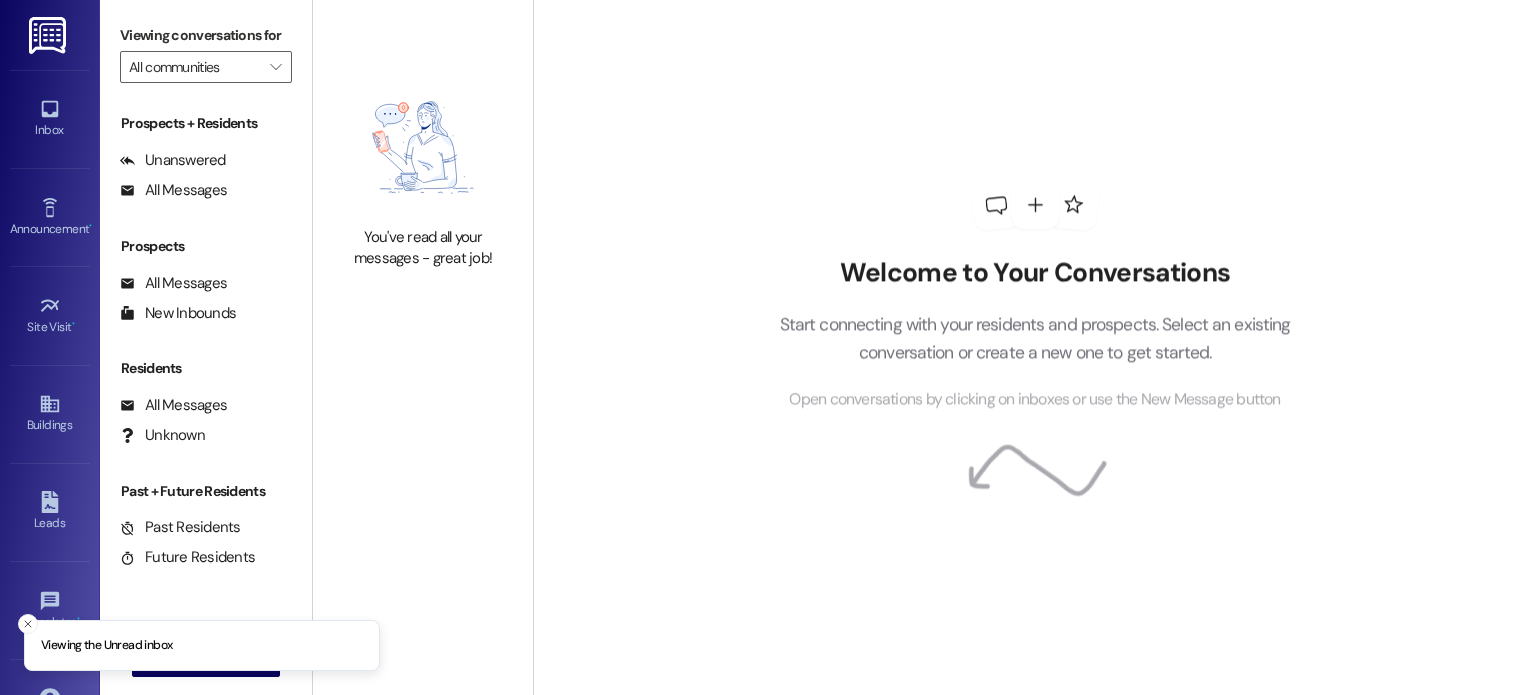 type on "[GEOGRAPHIC_DATA]" 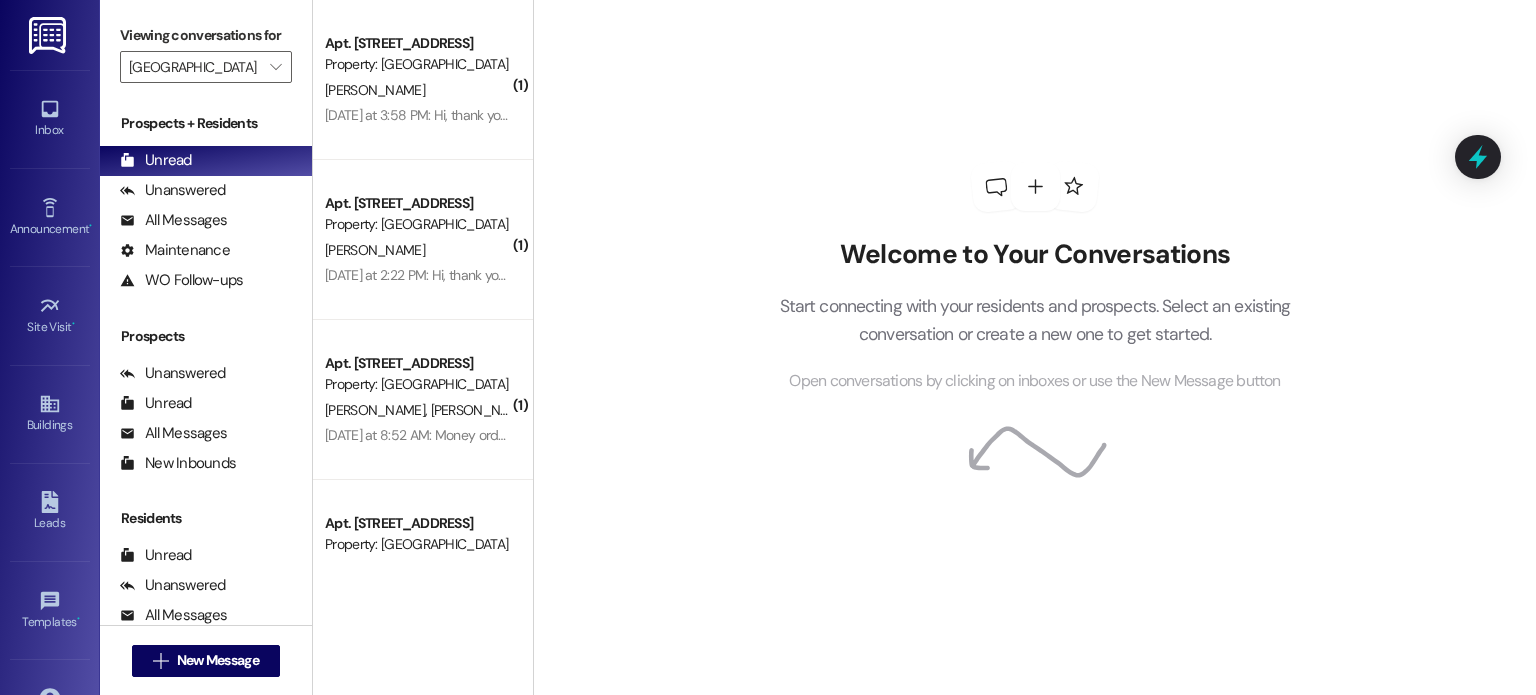 click at bounding box center (49, 35) 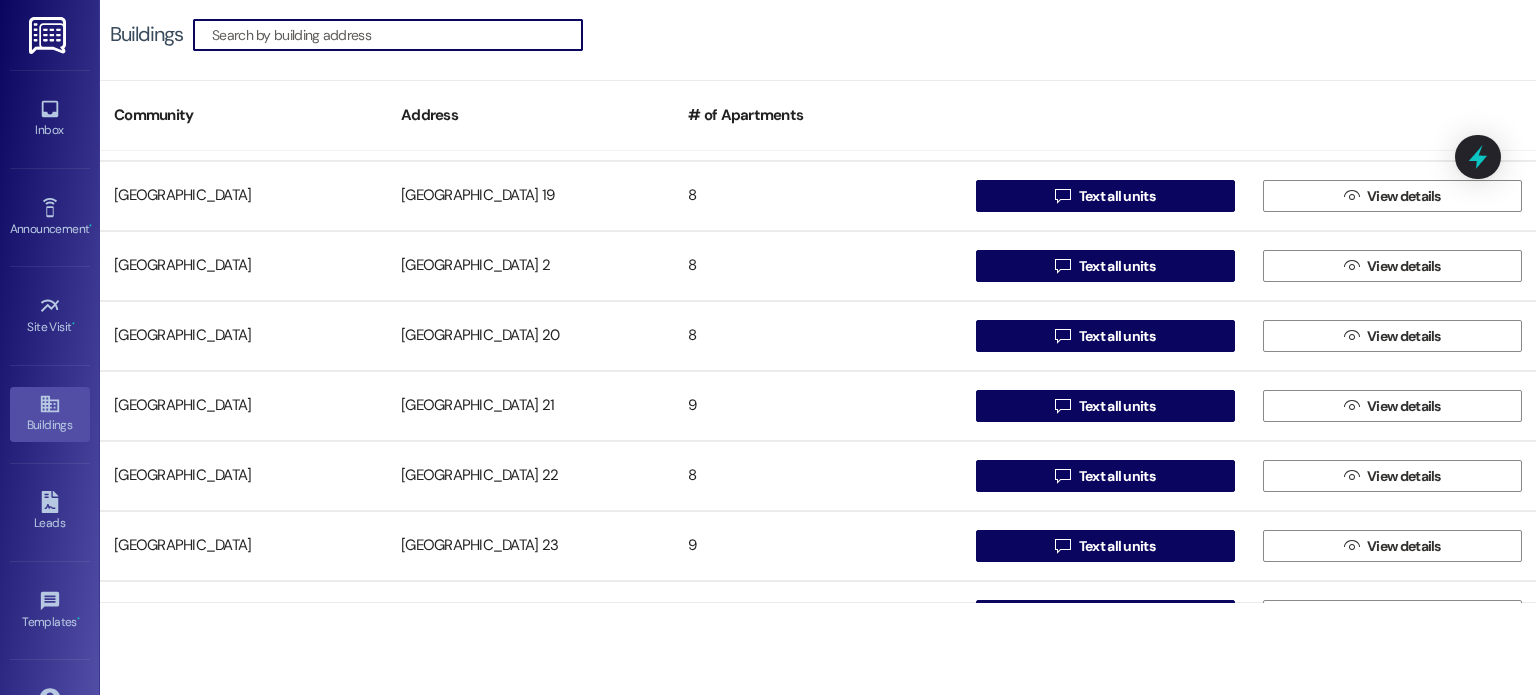 scroll, scrollTop: 1000, scrollLeft: 0, axis: vertical 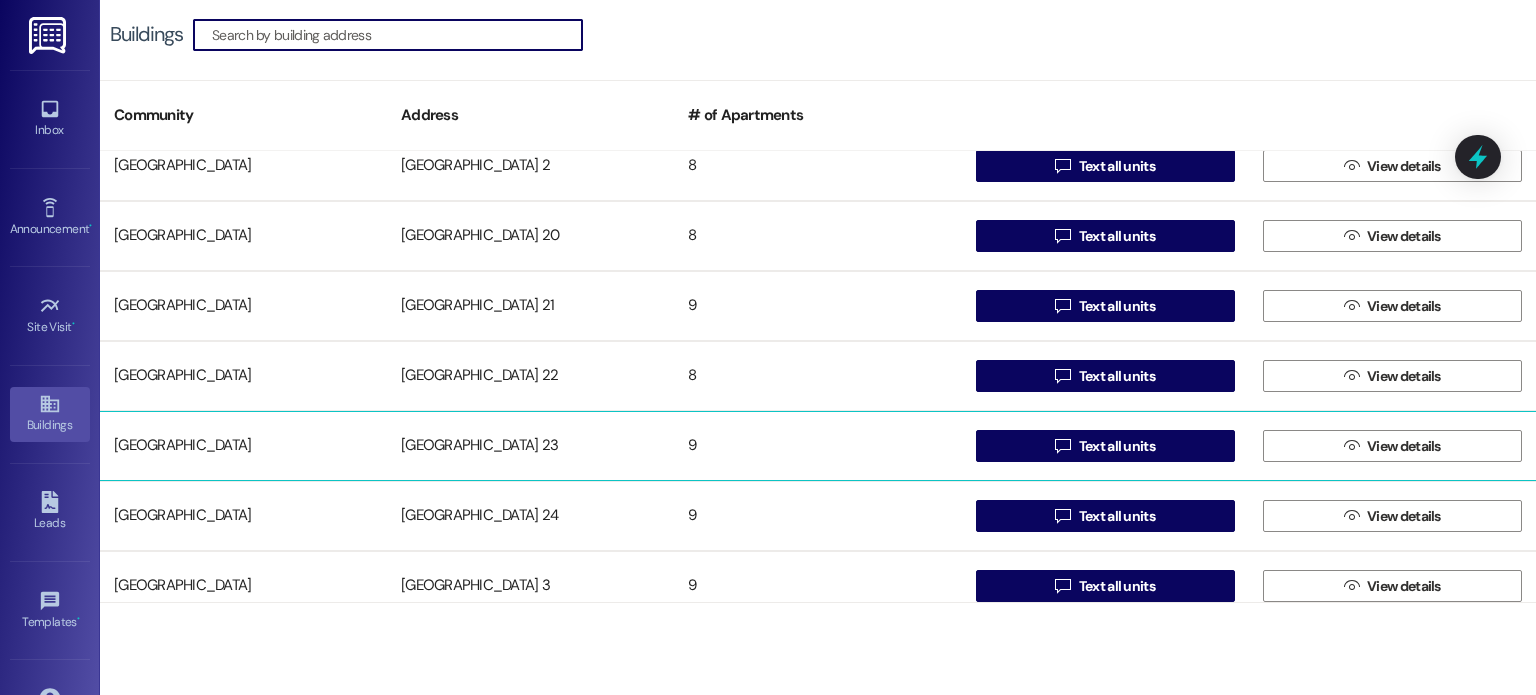 click on "[GEOGRAPHIC_DATA] 23" at bounding box center (530, 446) 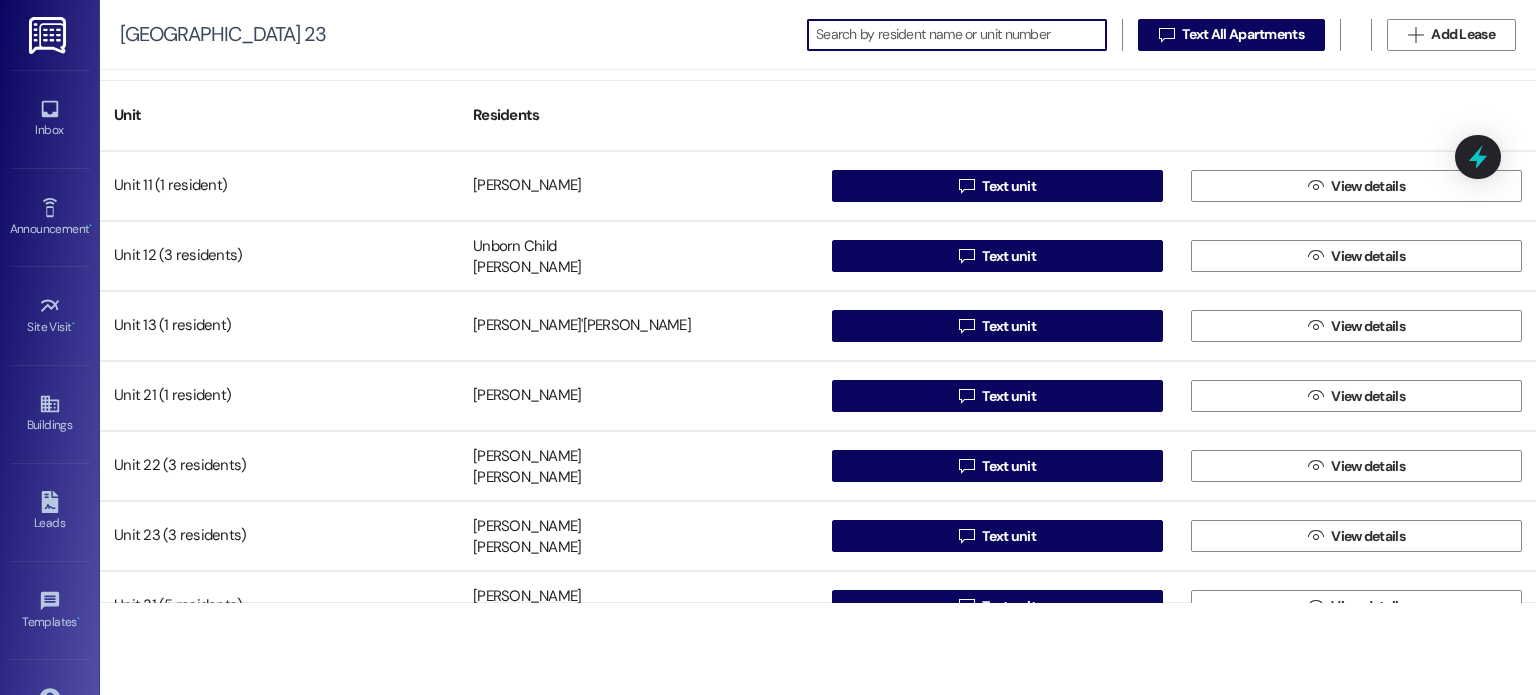 scroll, scrollTop: 0, scrollLeft: 0, axis: both 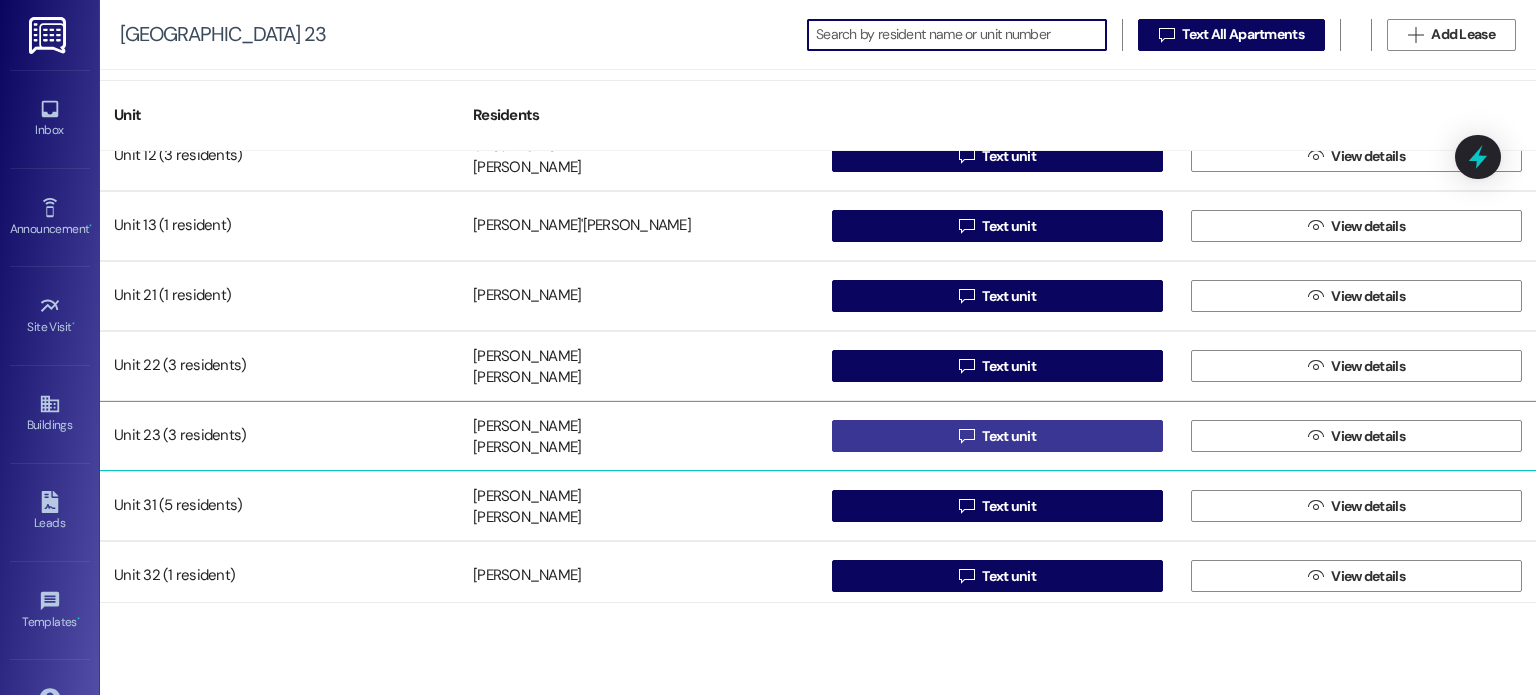 click on " Text unit" at bounding box center [997, 436] 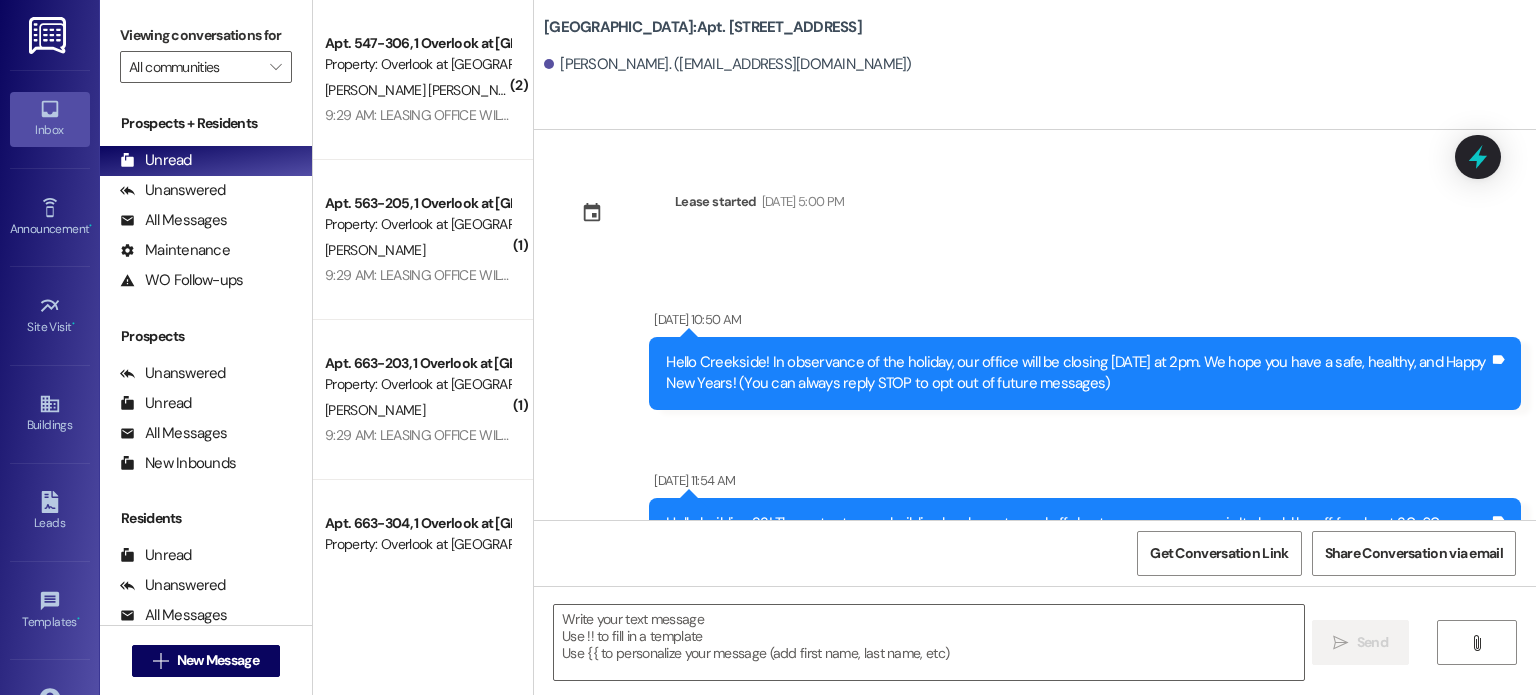 scroll, scrollTop: 17746, scrollLeft: 0, axis: vertical 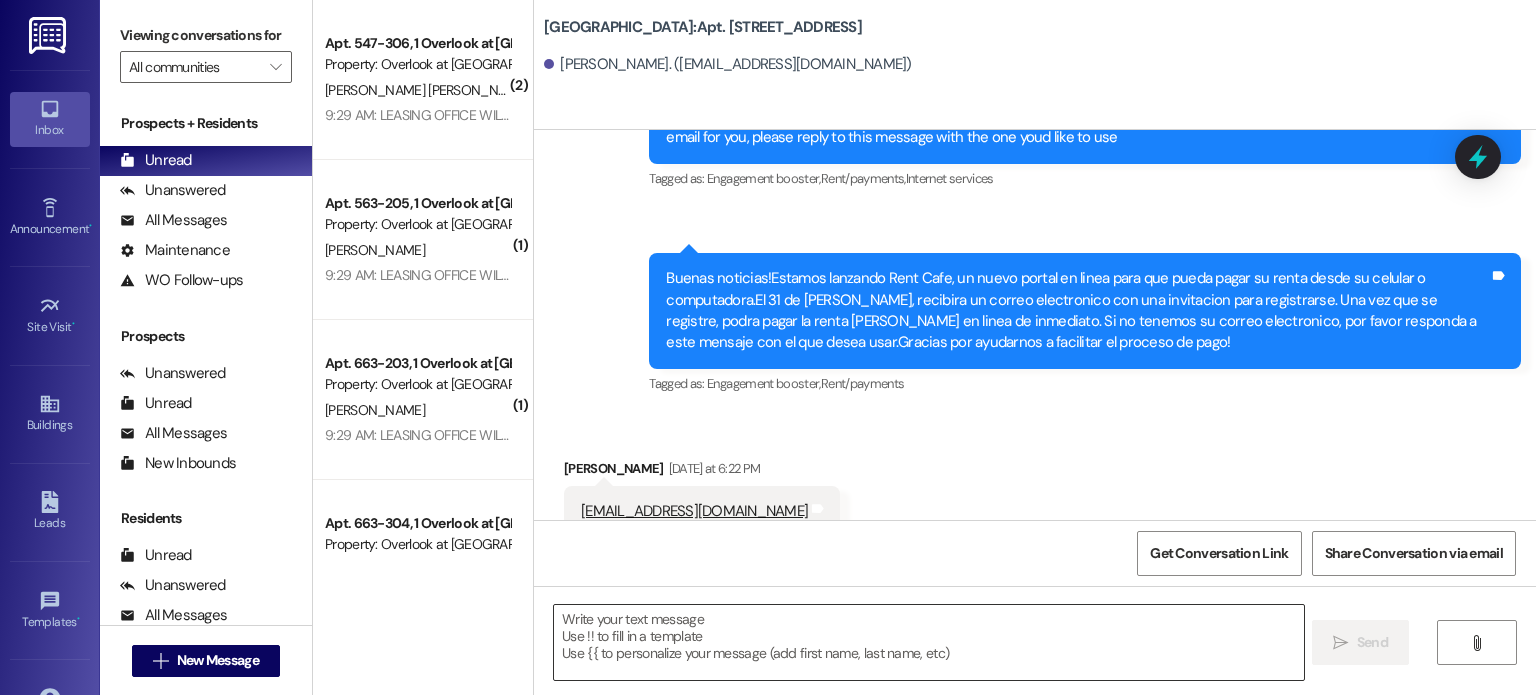 click at bounding box center [928, 642] 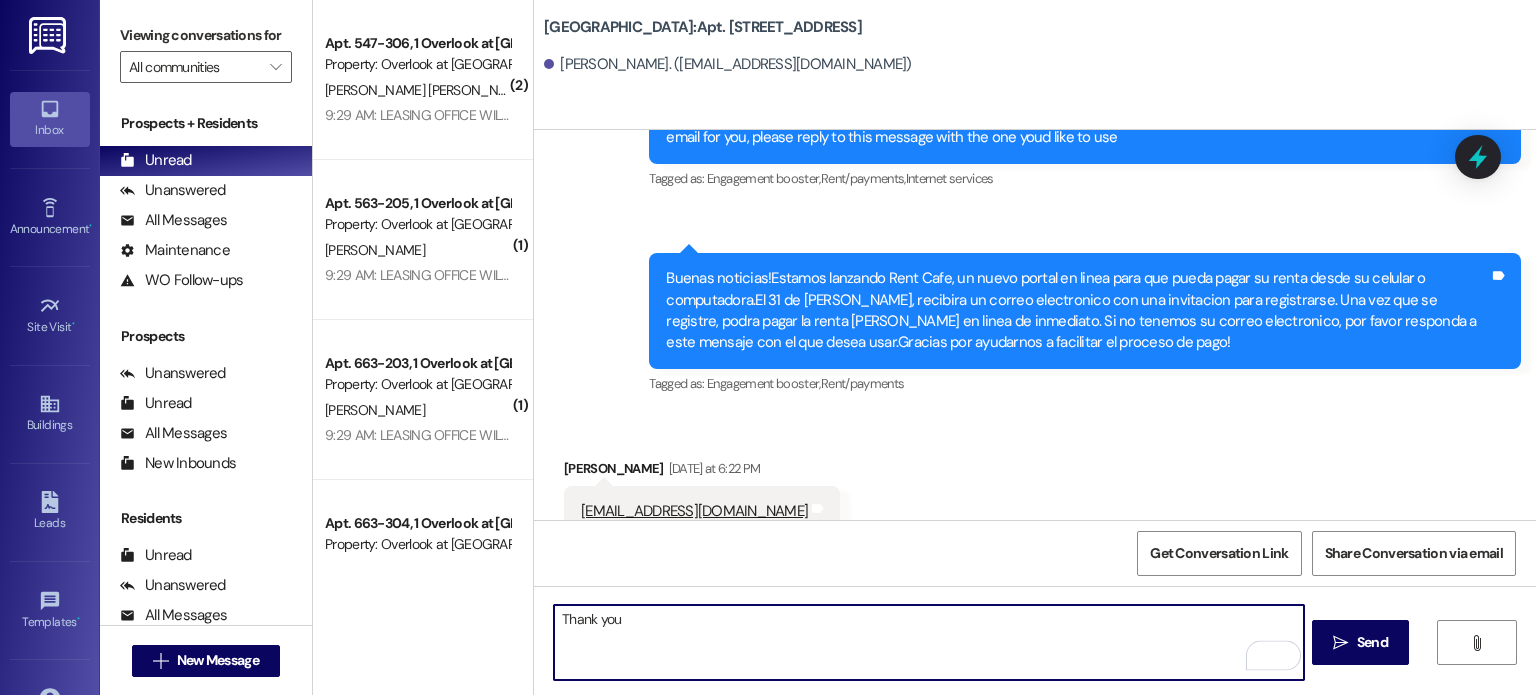 type on "Thank you!" 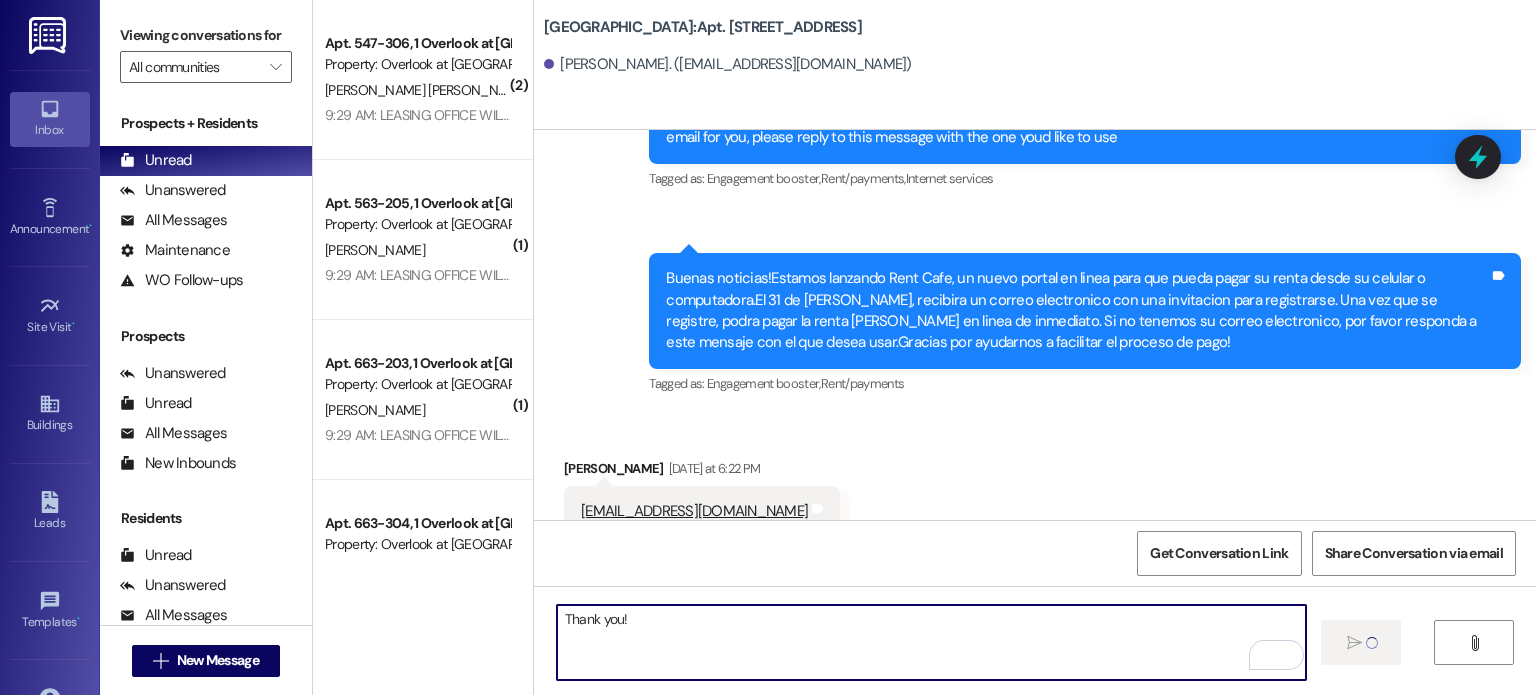 type 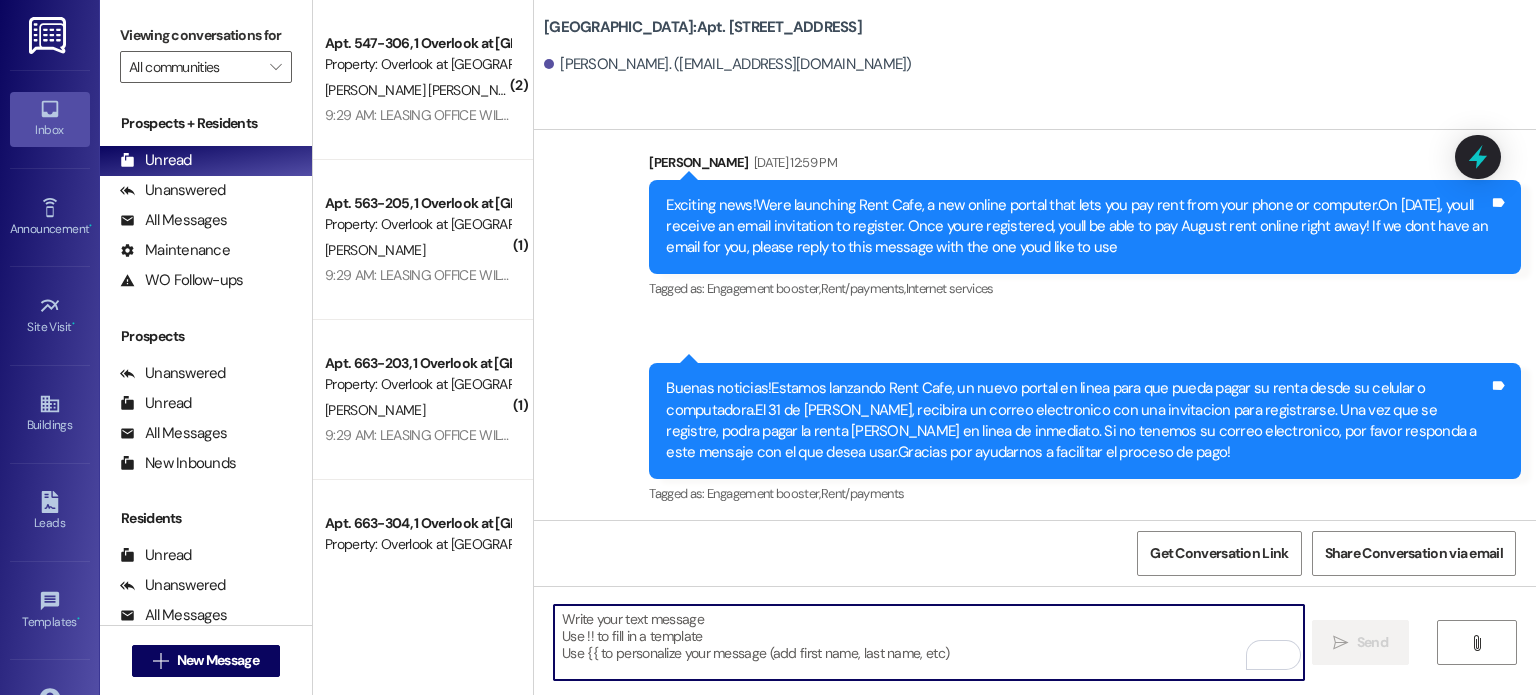 scroll, scrollTop: 17606, scrollLeft: 0, axis: vertical 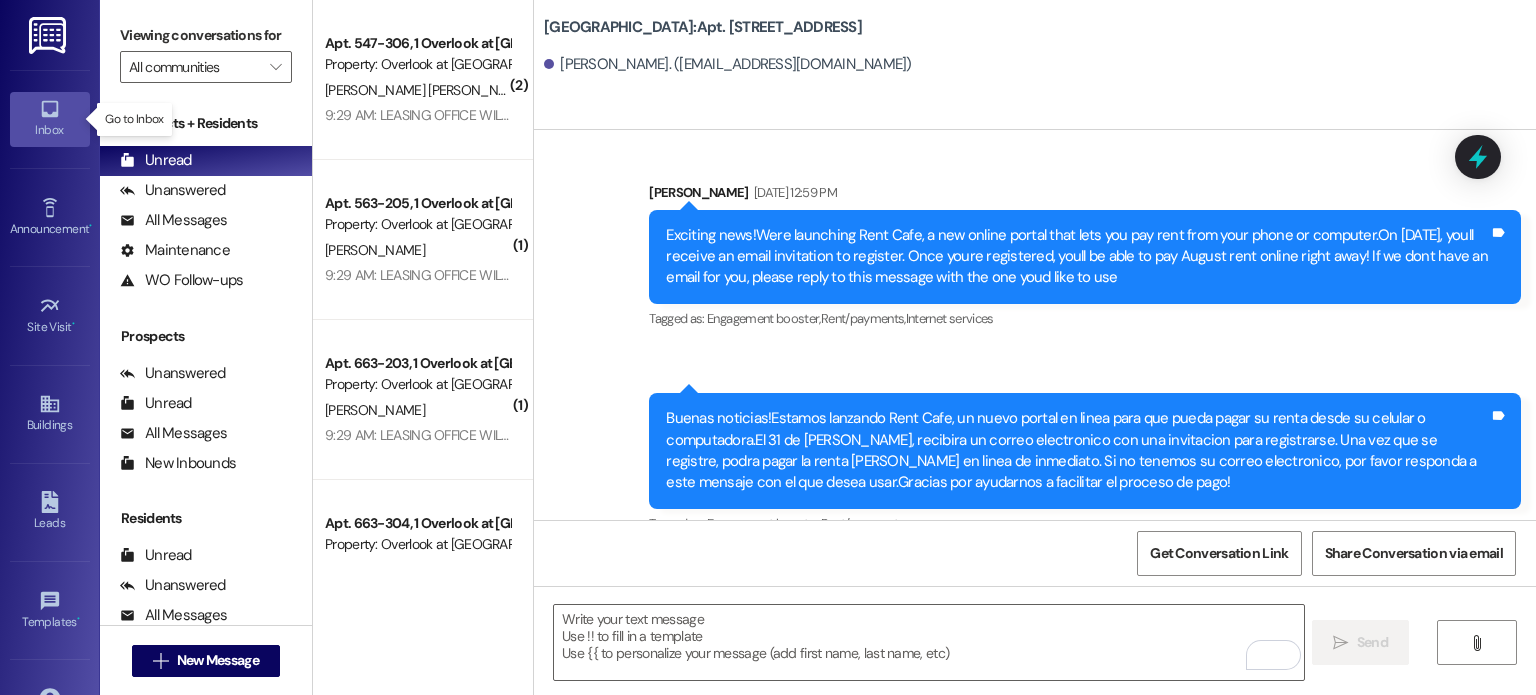 click 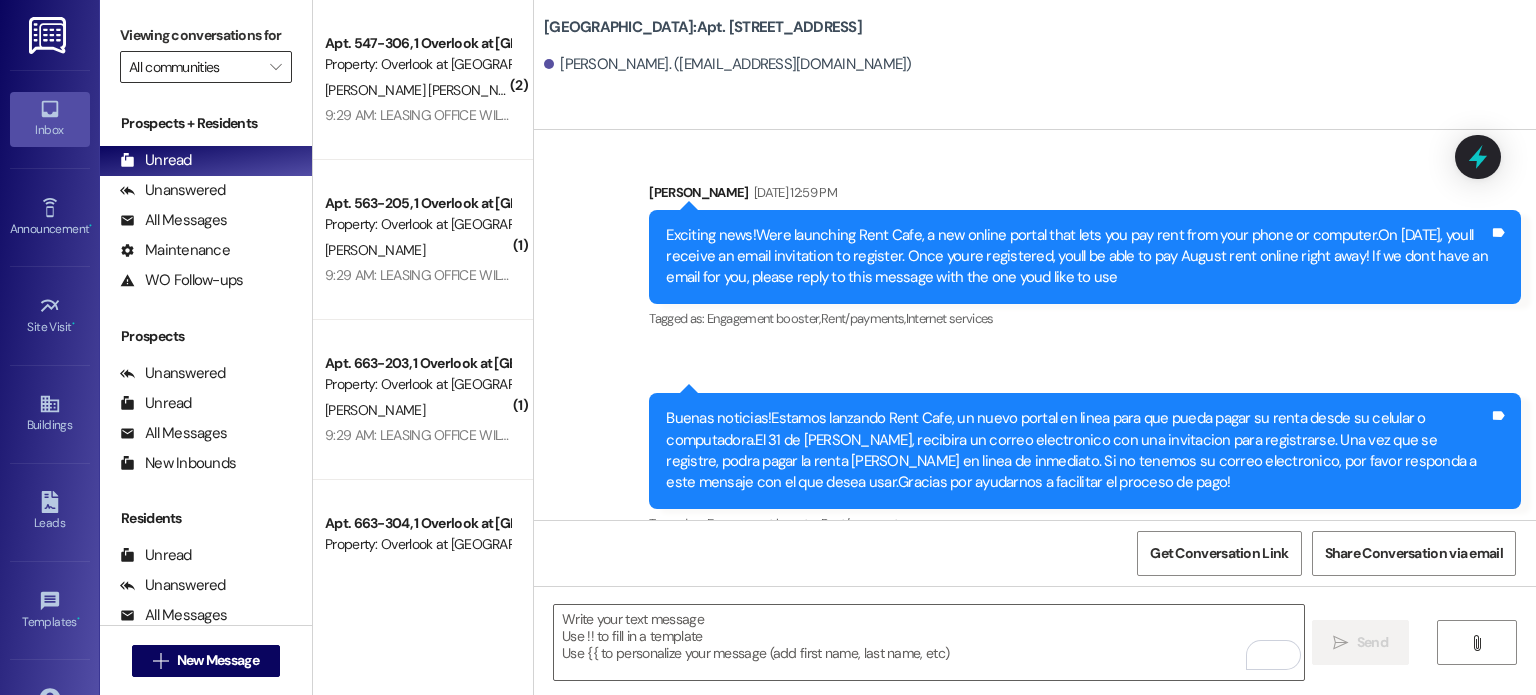 click on "All communities" at bounding box center (194, 67) 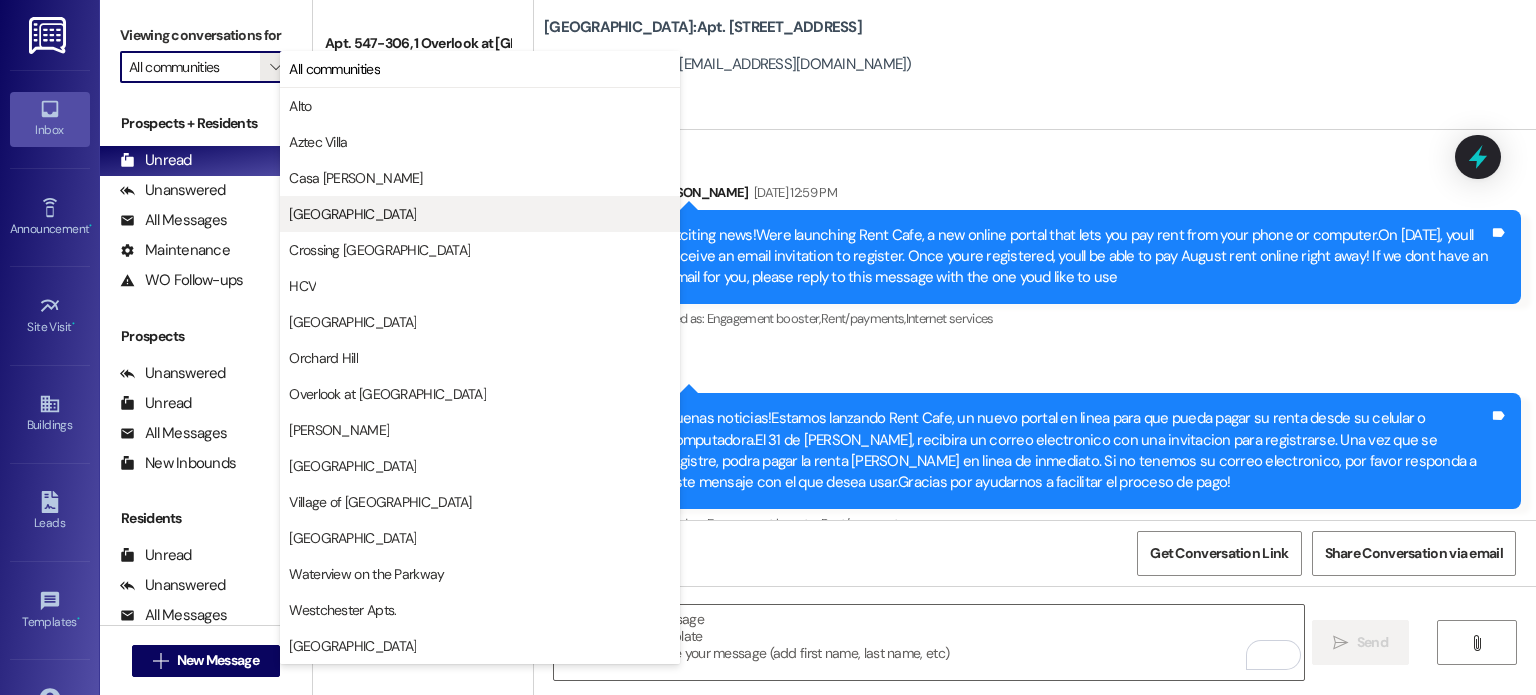 click on "[GEOGRAPHIC_DATA]" at bounding box center [352, 214] 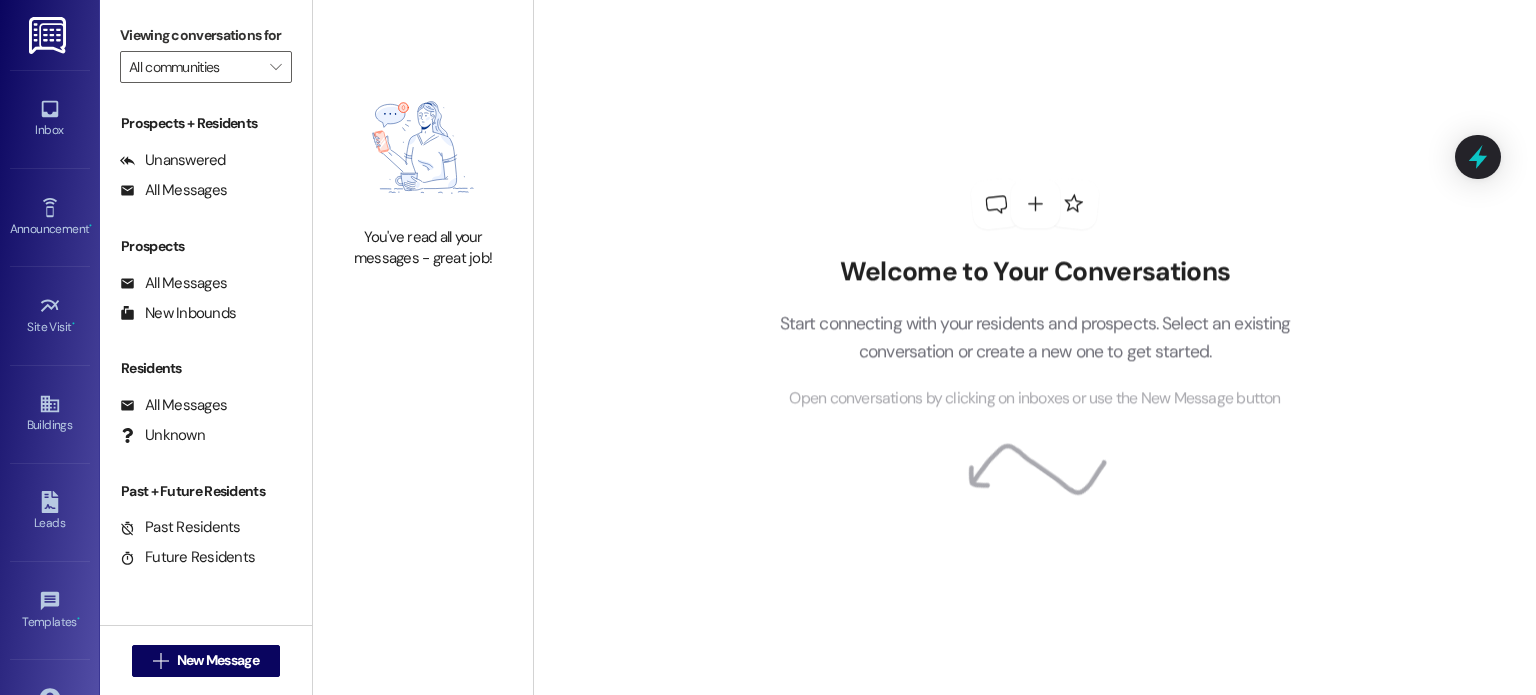 type on "[GEOGRAPHIC_DATA]" 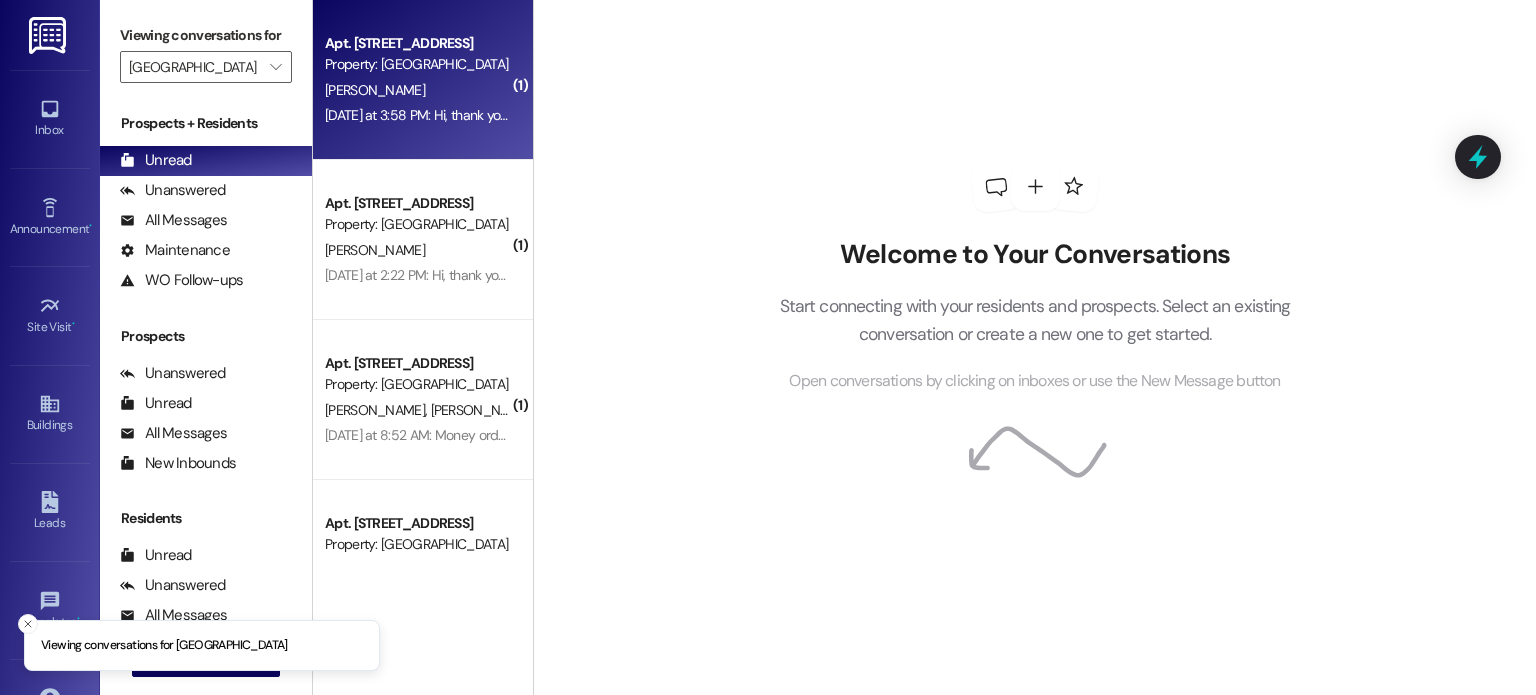 click on "[PERSON_NAME]" at bounding box center [417, 90] 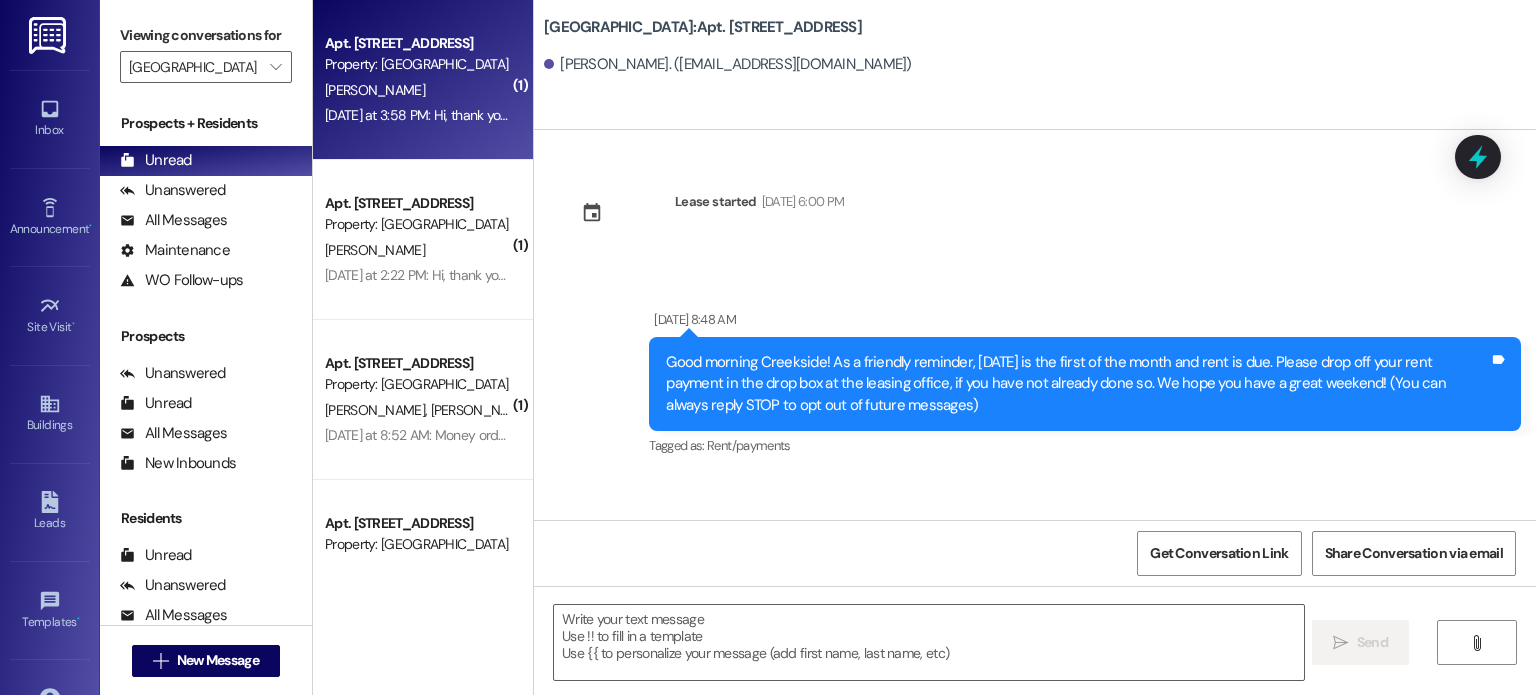 scroll, scrollTop: 16697, scrollLeft: 0, axis: vertical 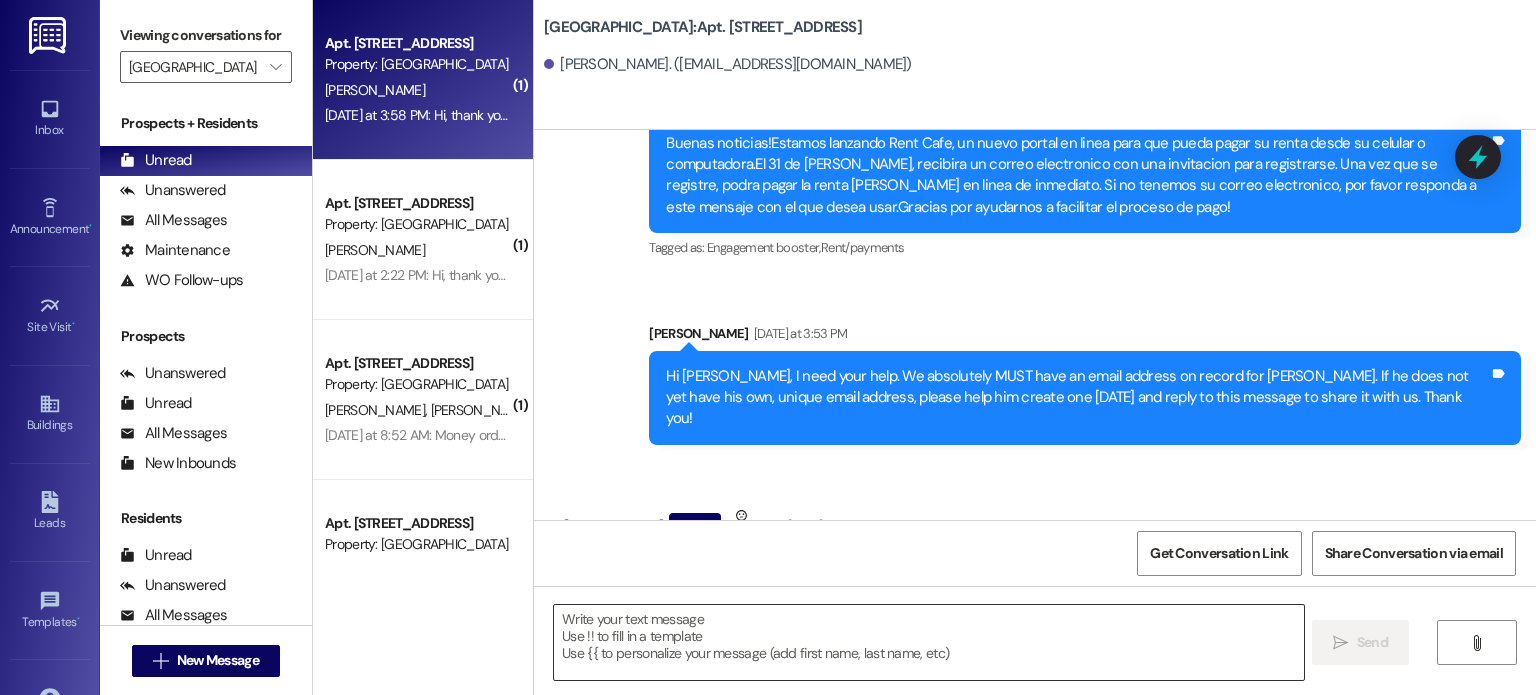 click at bounding box center (928, 642) 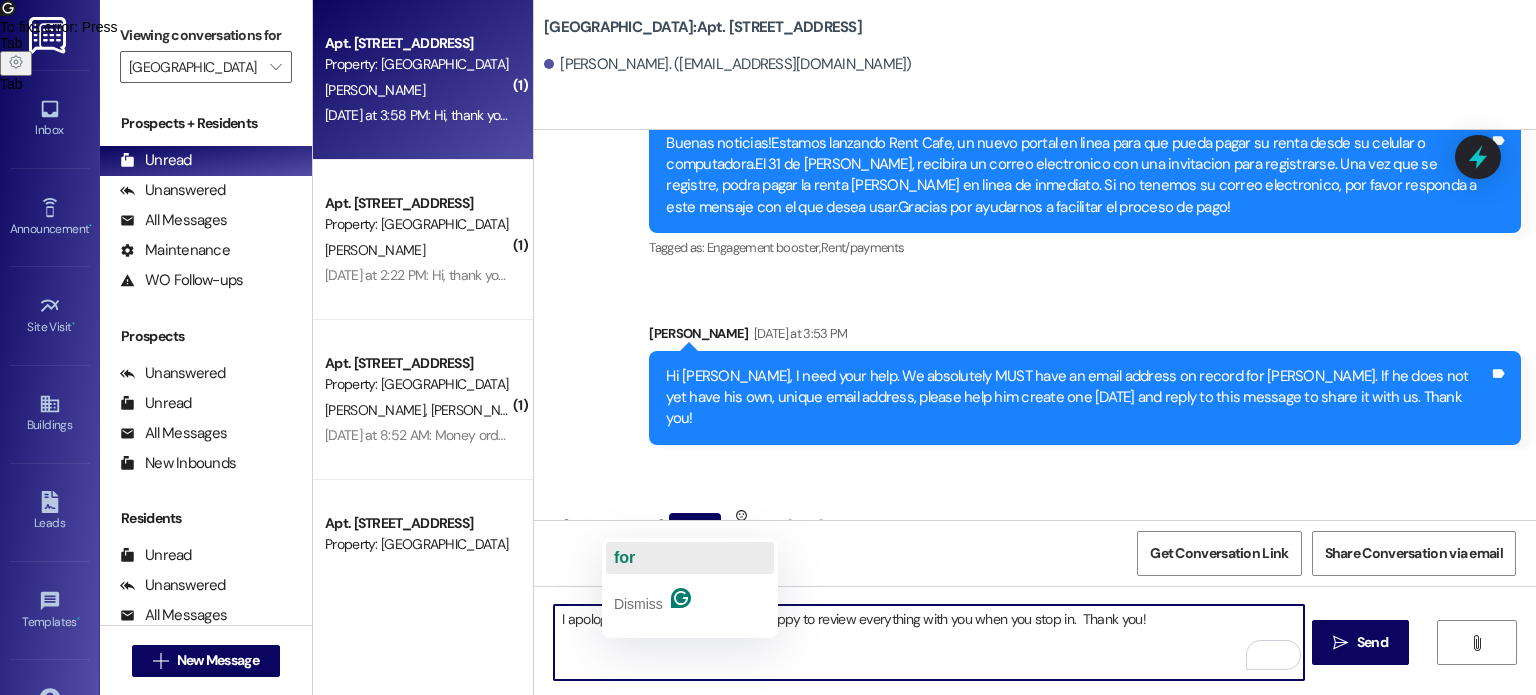 click on "for" 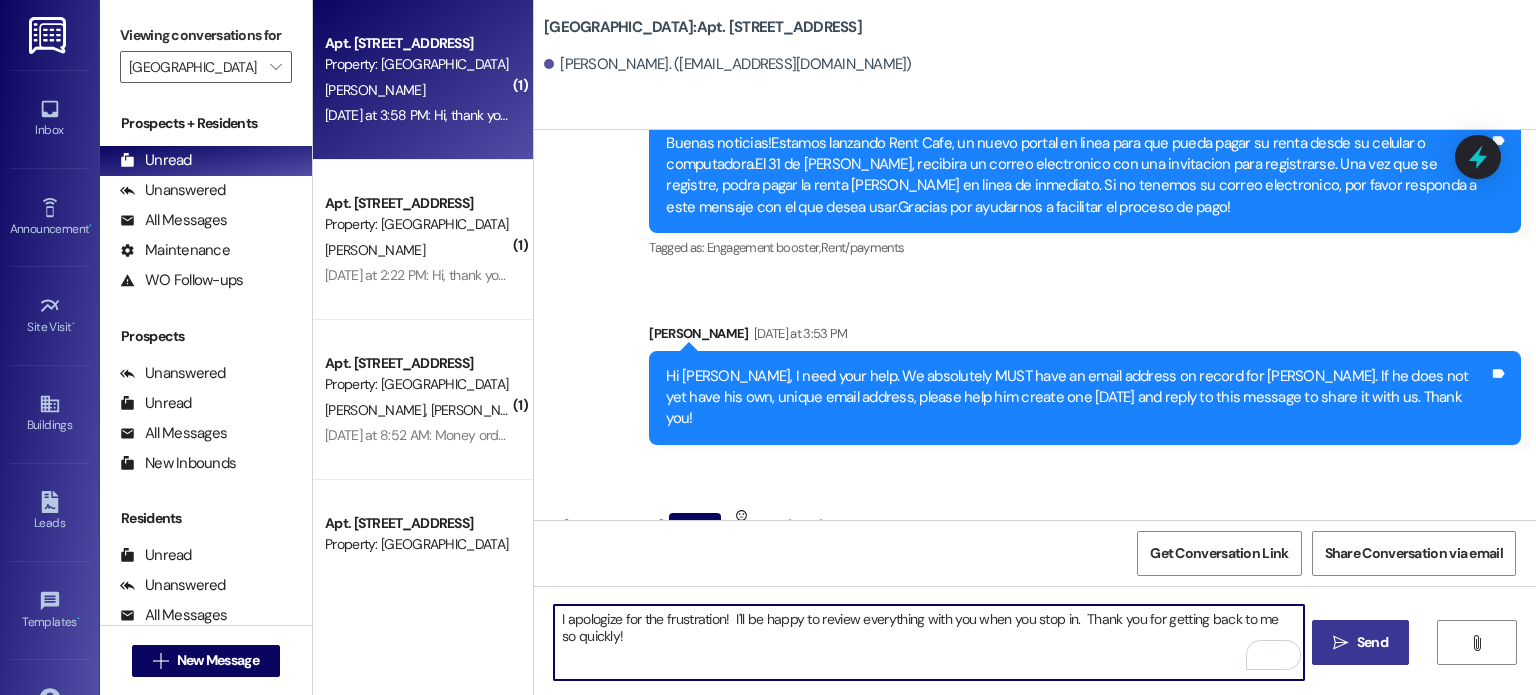 type on "I apologize for the frustration!  I'll be happy to review everything with you when you stop in.  Thank you for getting back to me so quickly!" 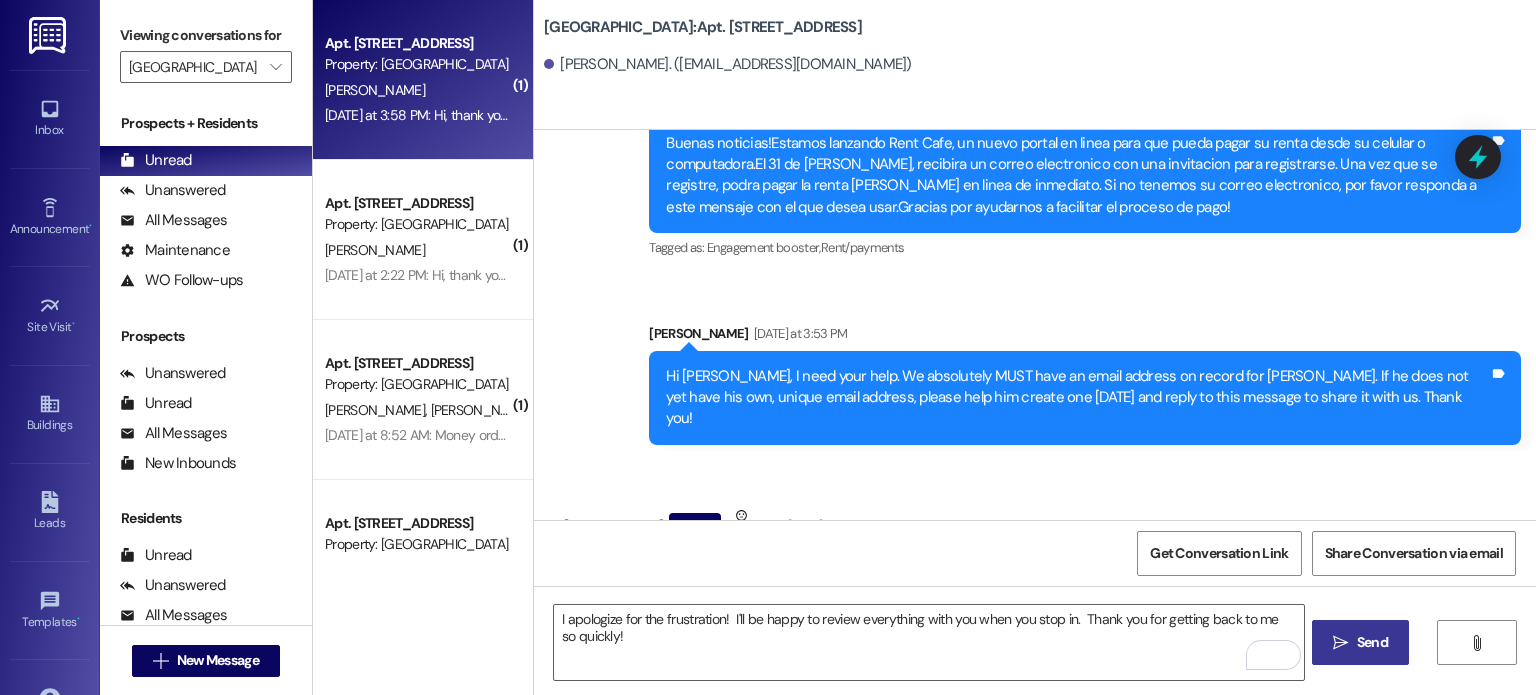 click on "" at bounding box center (1340, 643) 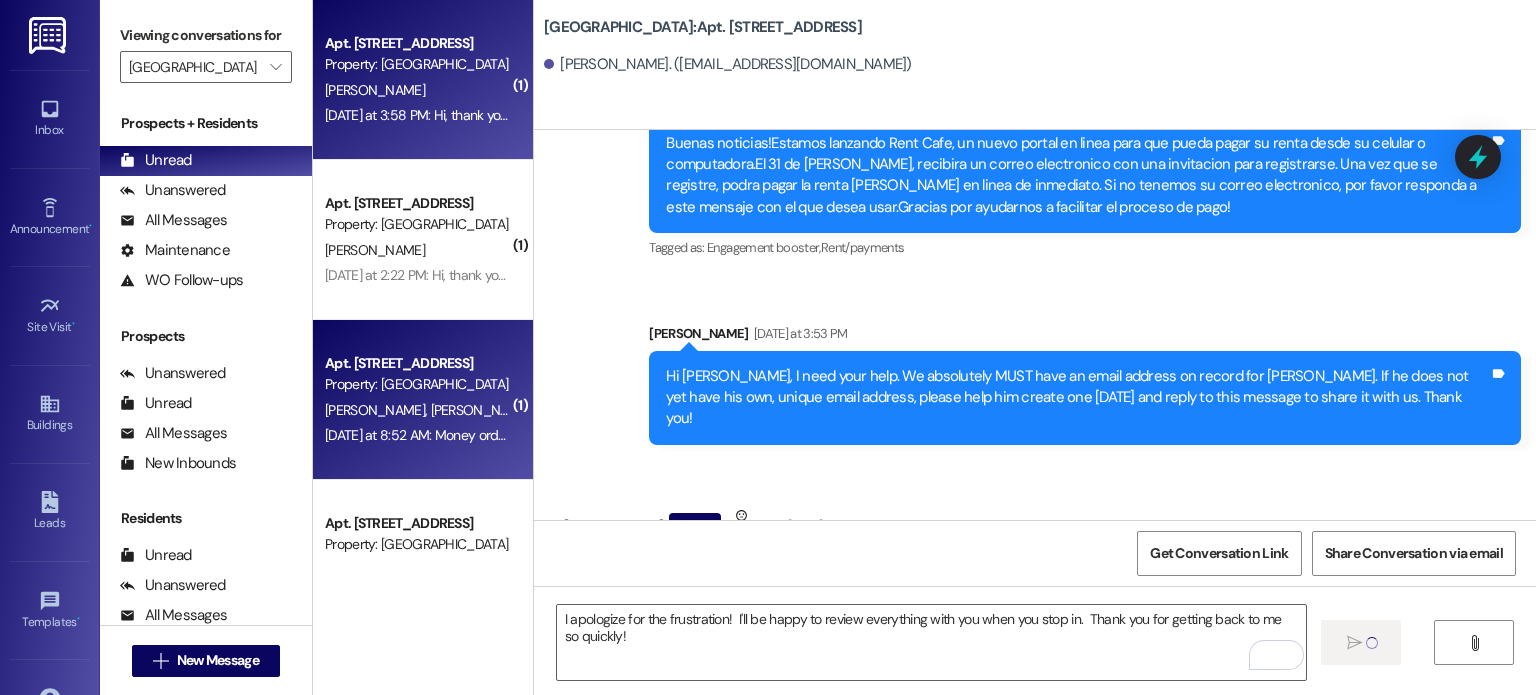 type 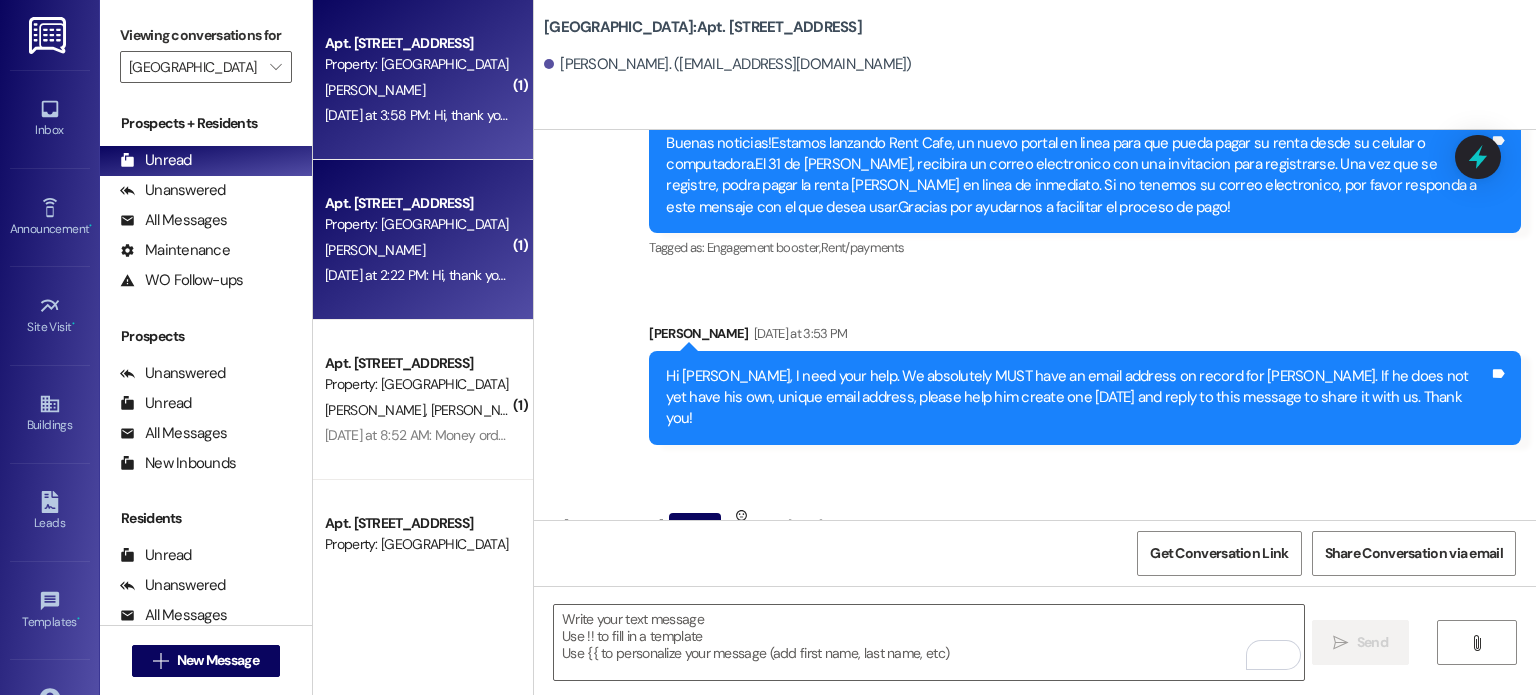 click on "[PERSON_NAME]" at bounding box center (417, 250) 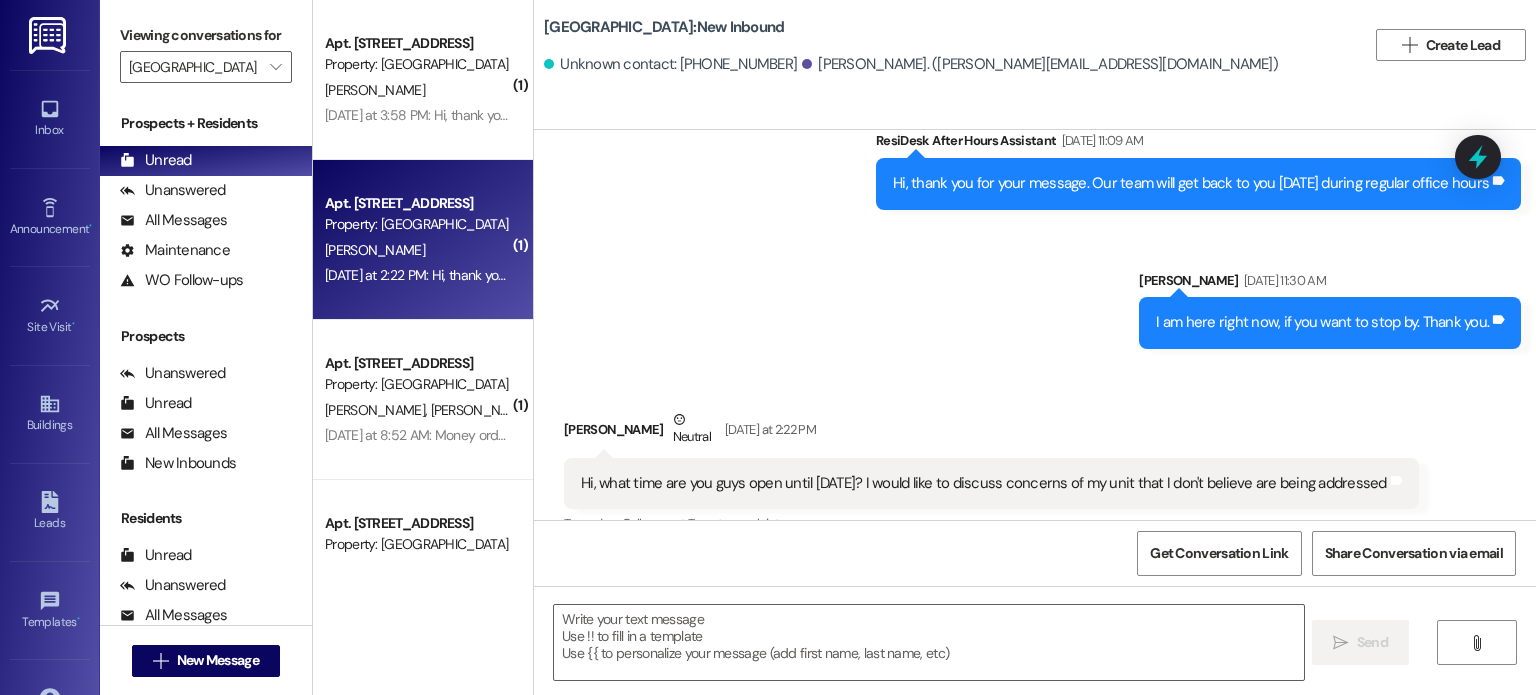 scroll, scrollTop: 521, scrollLeft: 0, axis: vertical 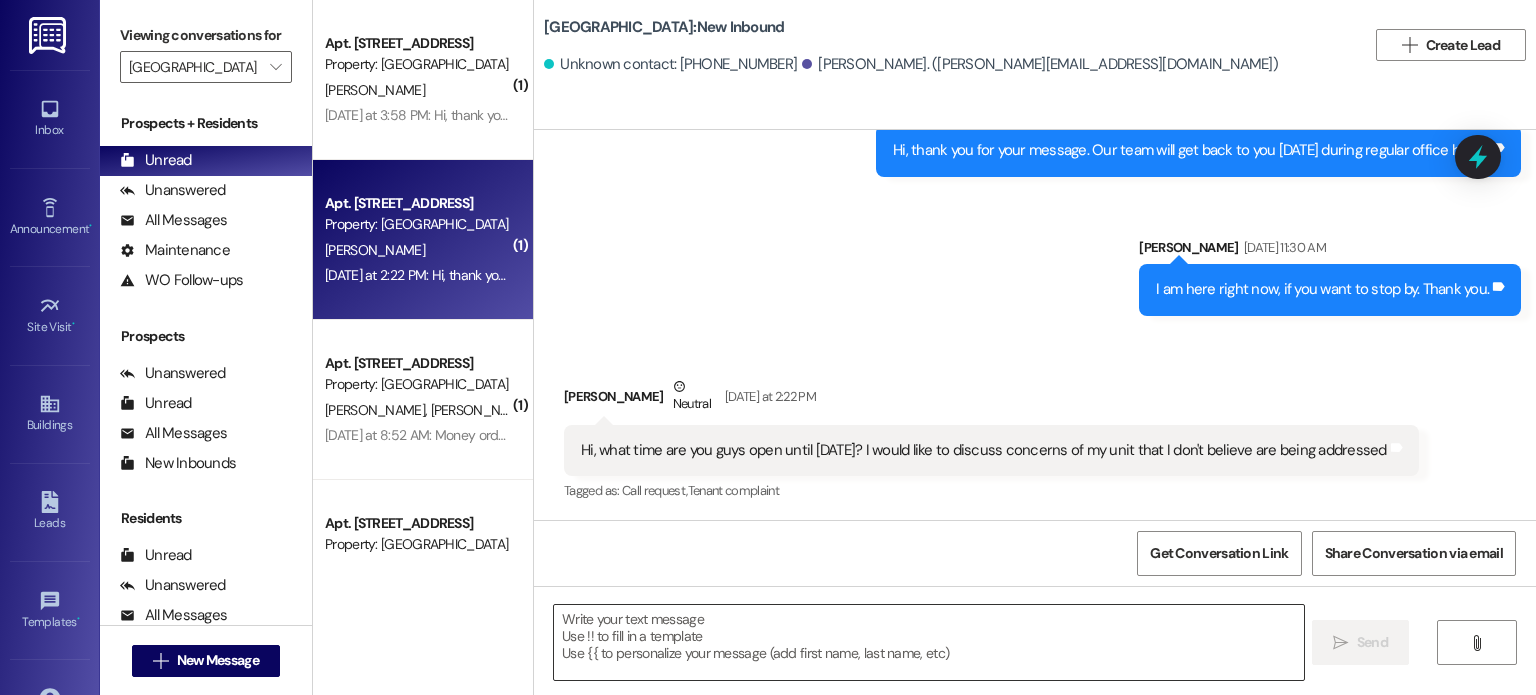 click at bounding box center [928, 642] 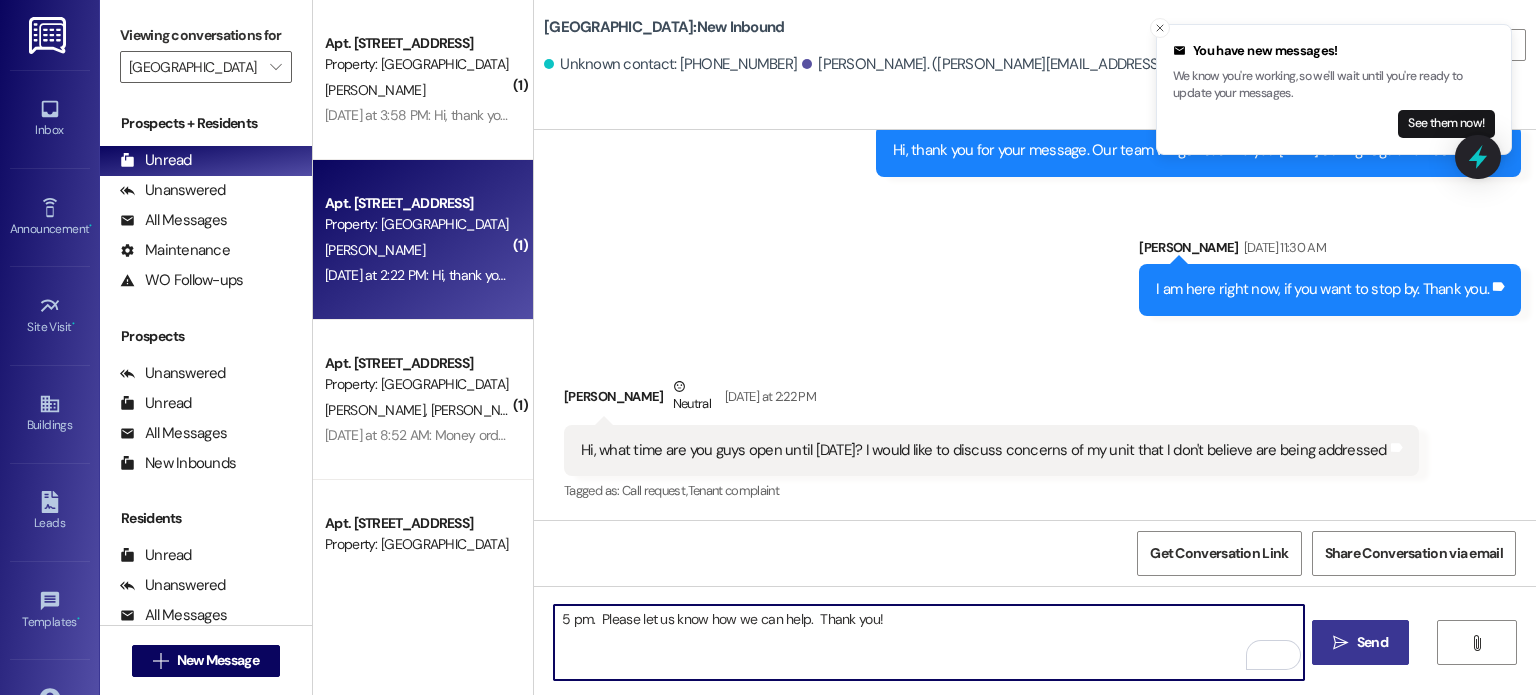 type on "5 pm.  Please let us know how we can help.  Thank you!" 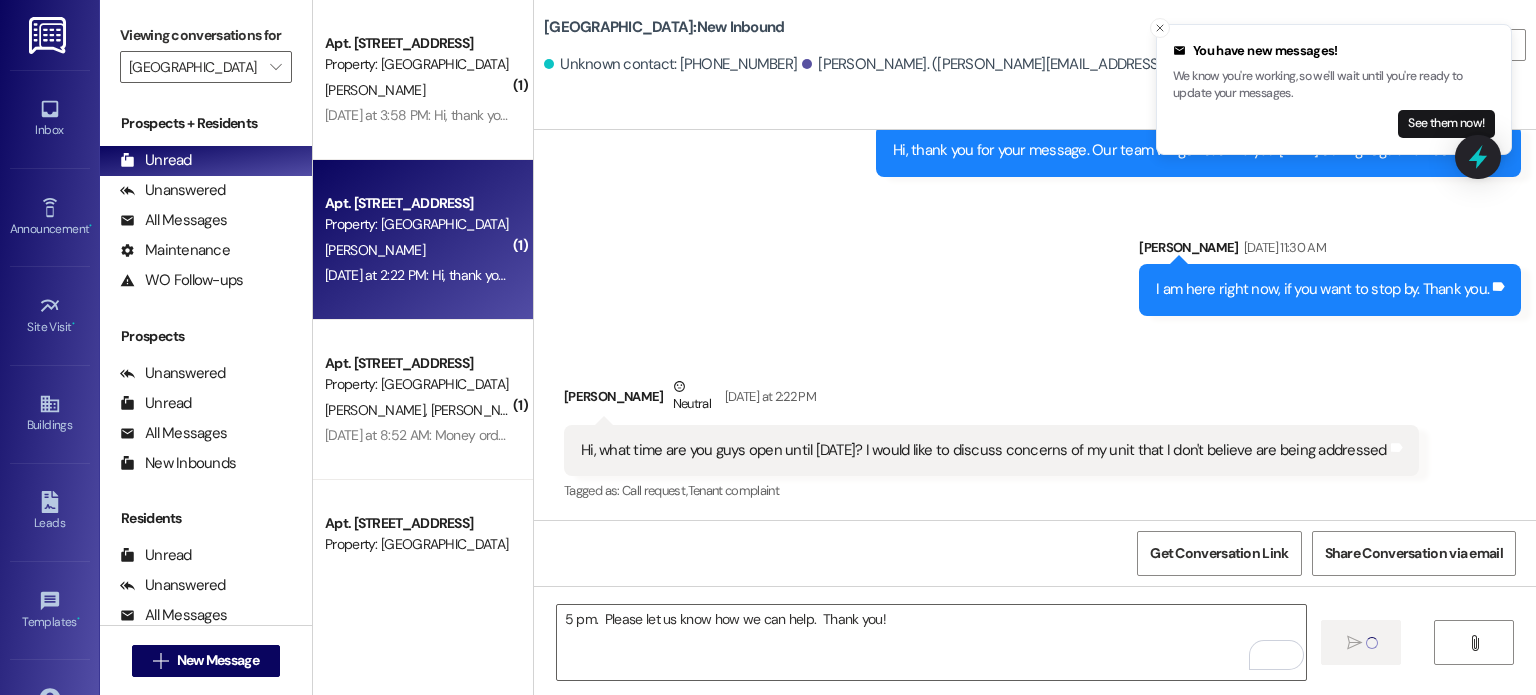 type 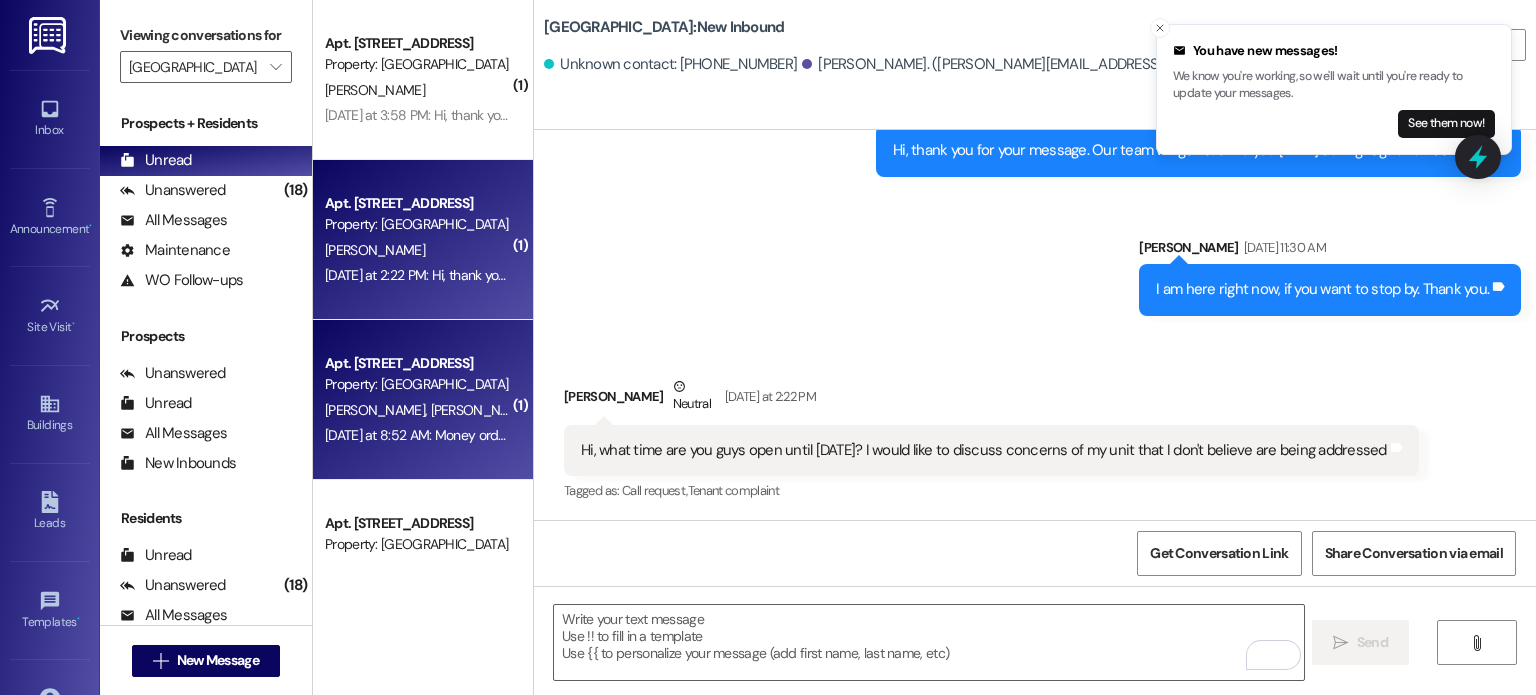 click on "Property: [GEOGRAPHIC_DATA]" at bounding box center (417, 384) 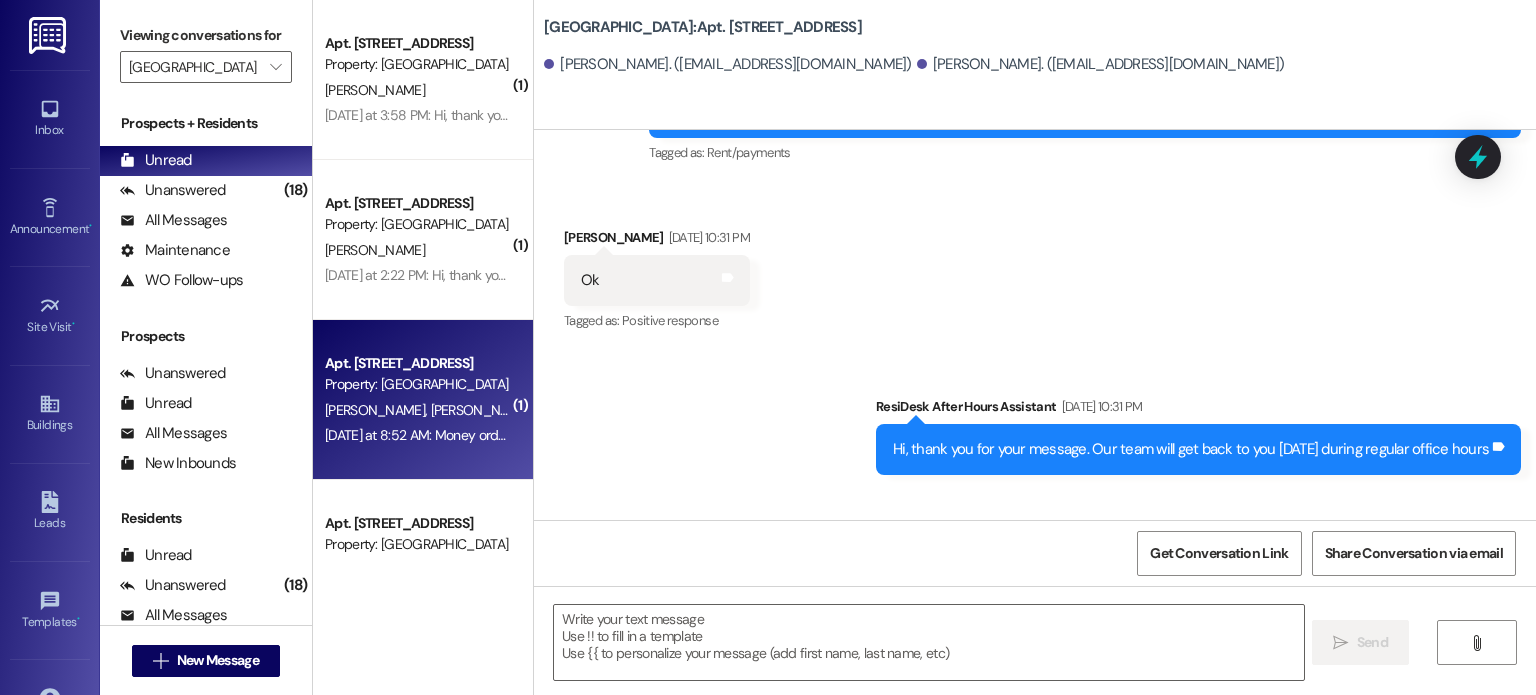 scroll, scrollTop: 48871, scrollLeft: 0, axis: vertical 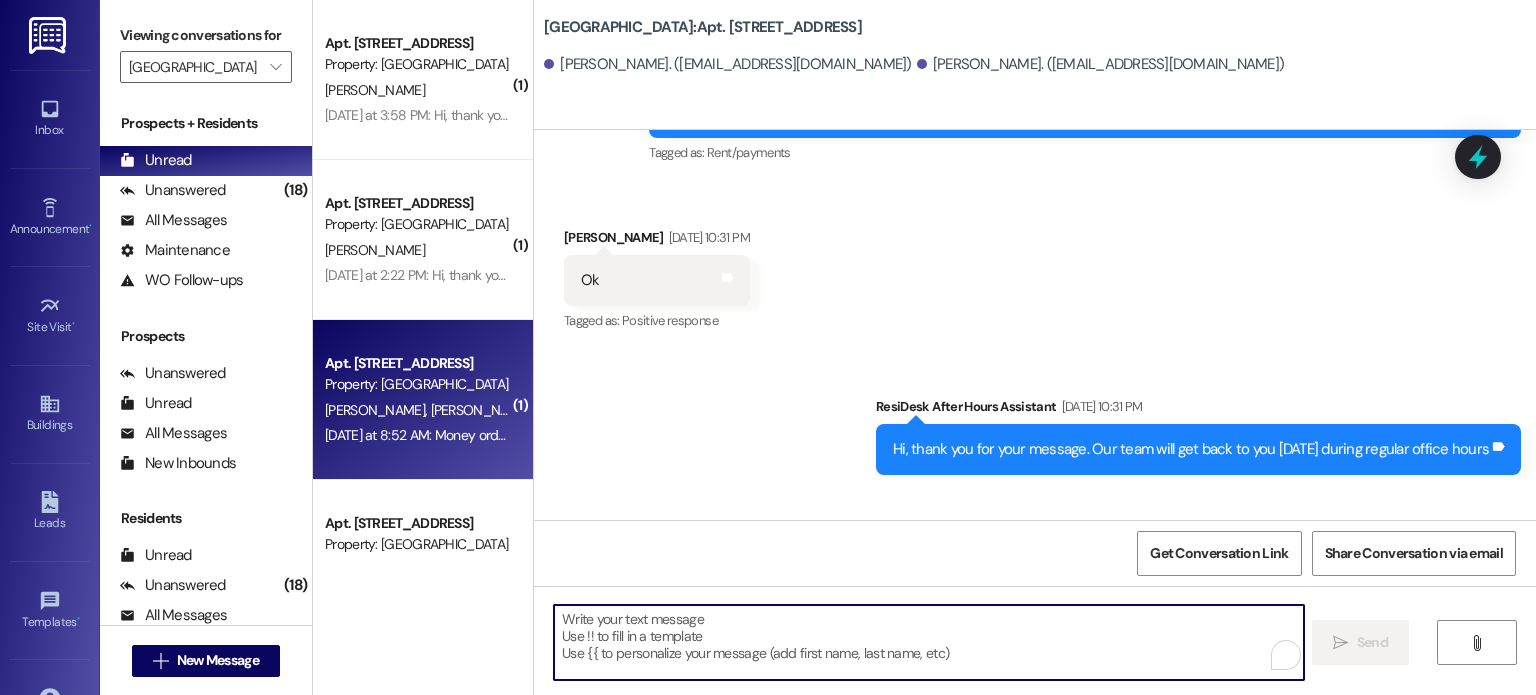 click at bounding box center [928, 642] 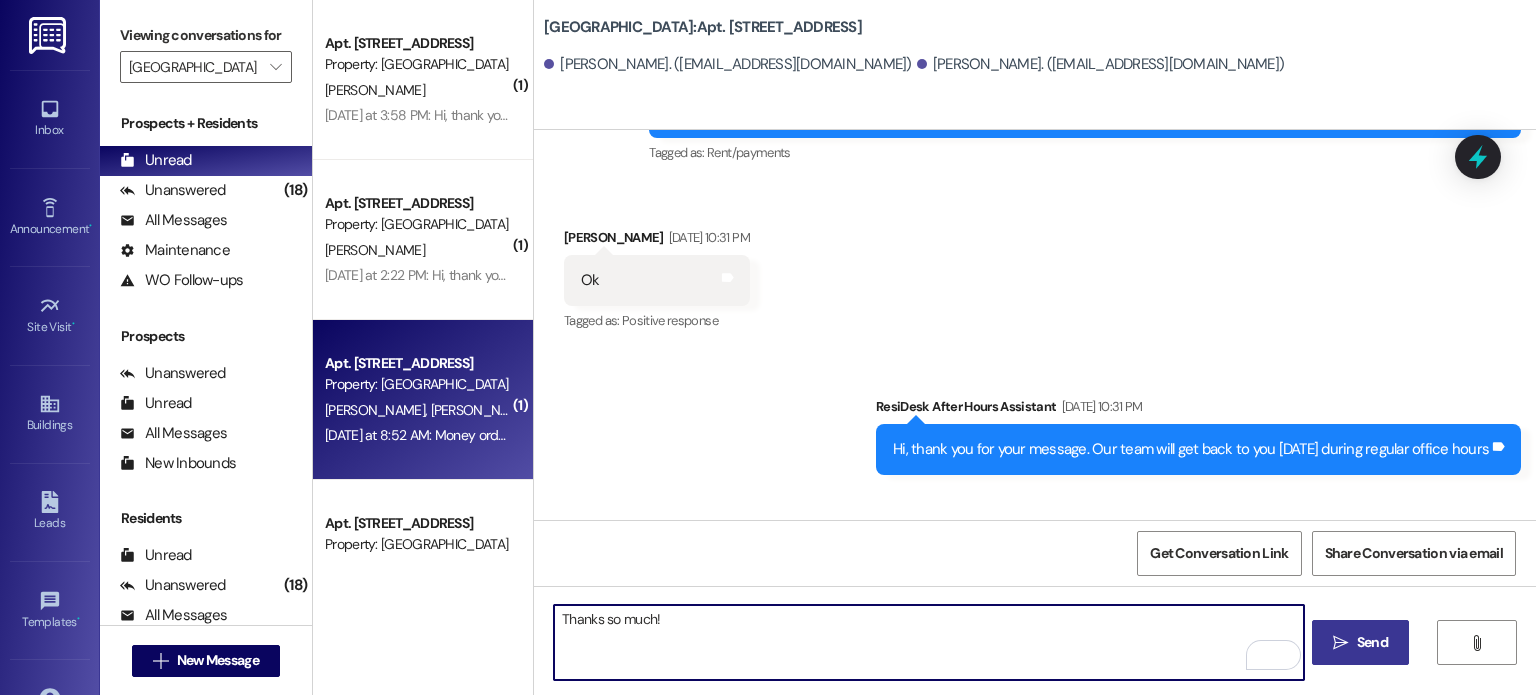 type on "Thanks so much!" 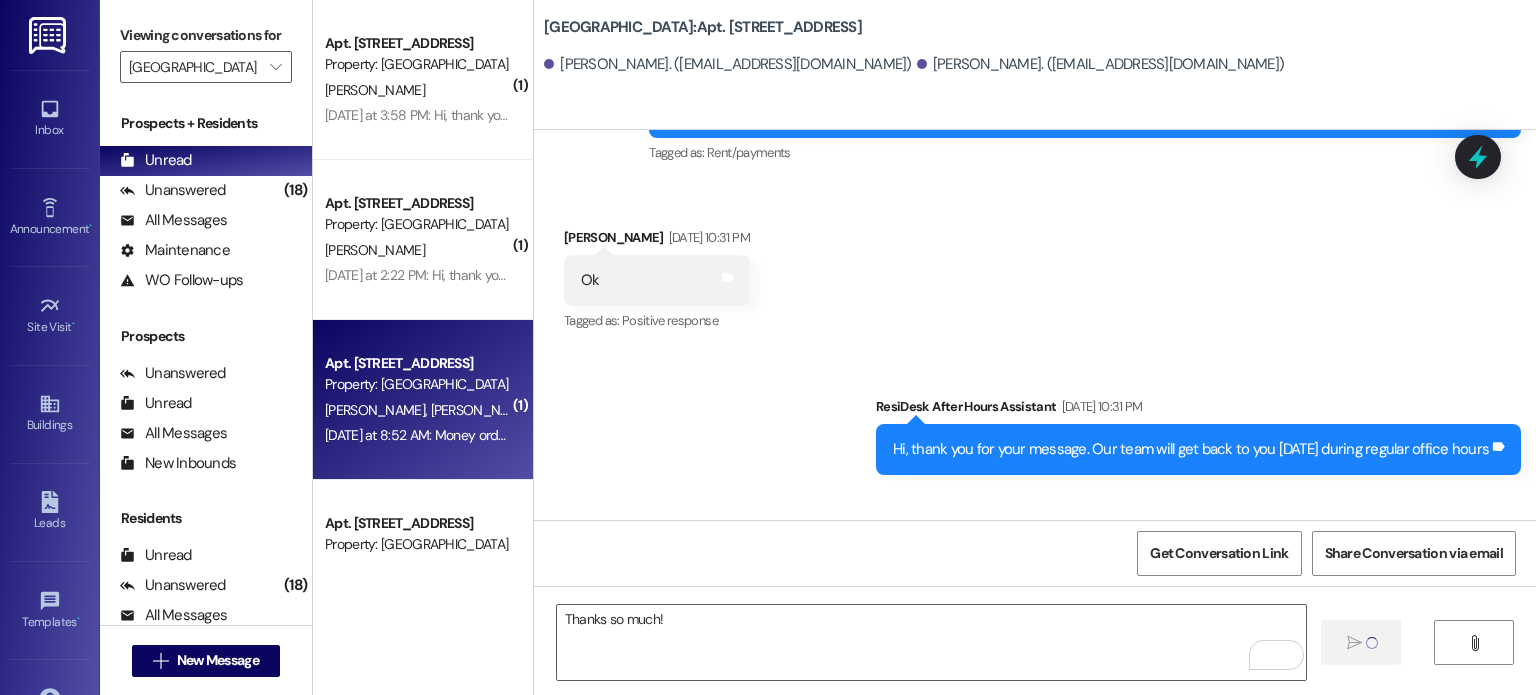type 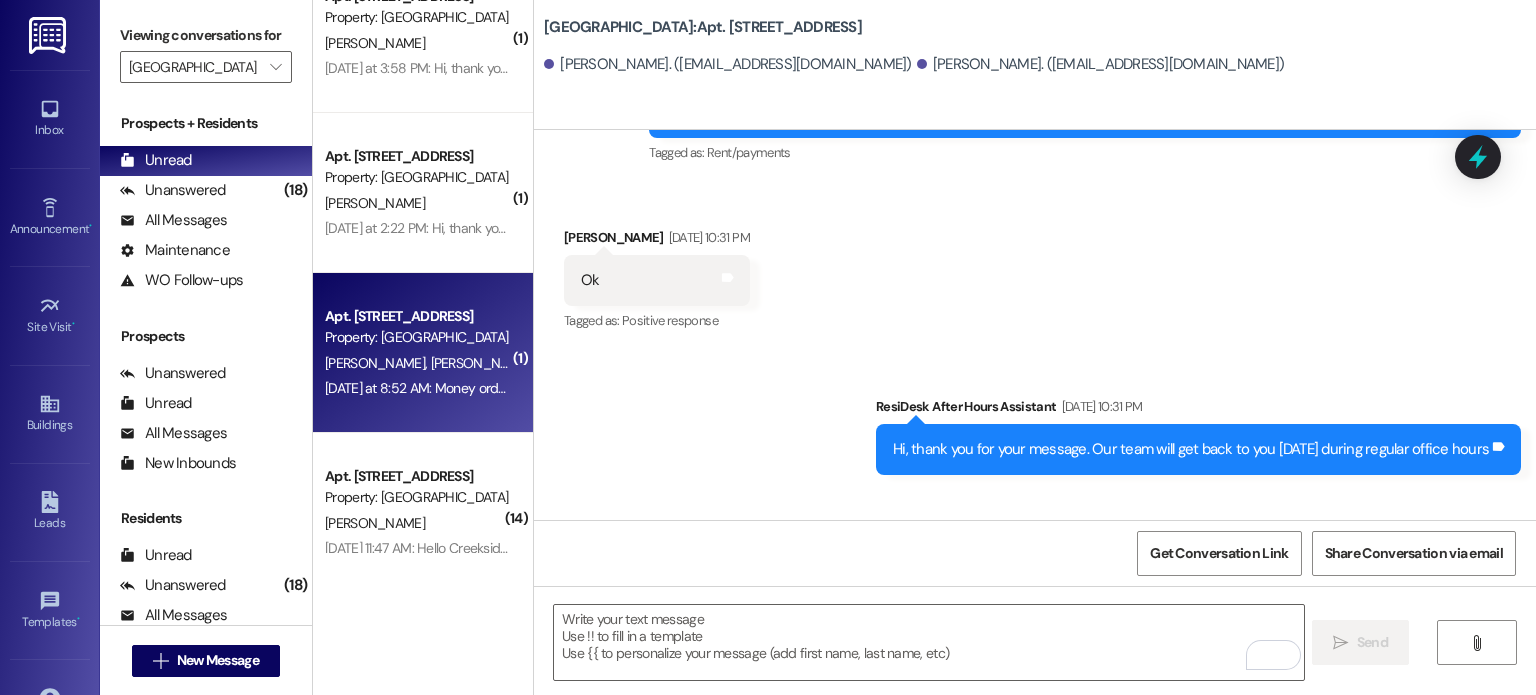 scroll, scrollTop: 0, scrollLeft: 0, axis: both 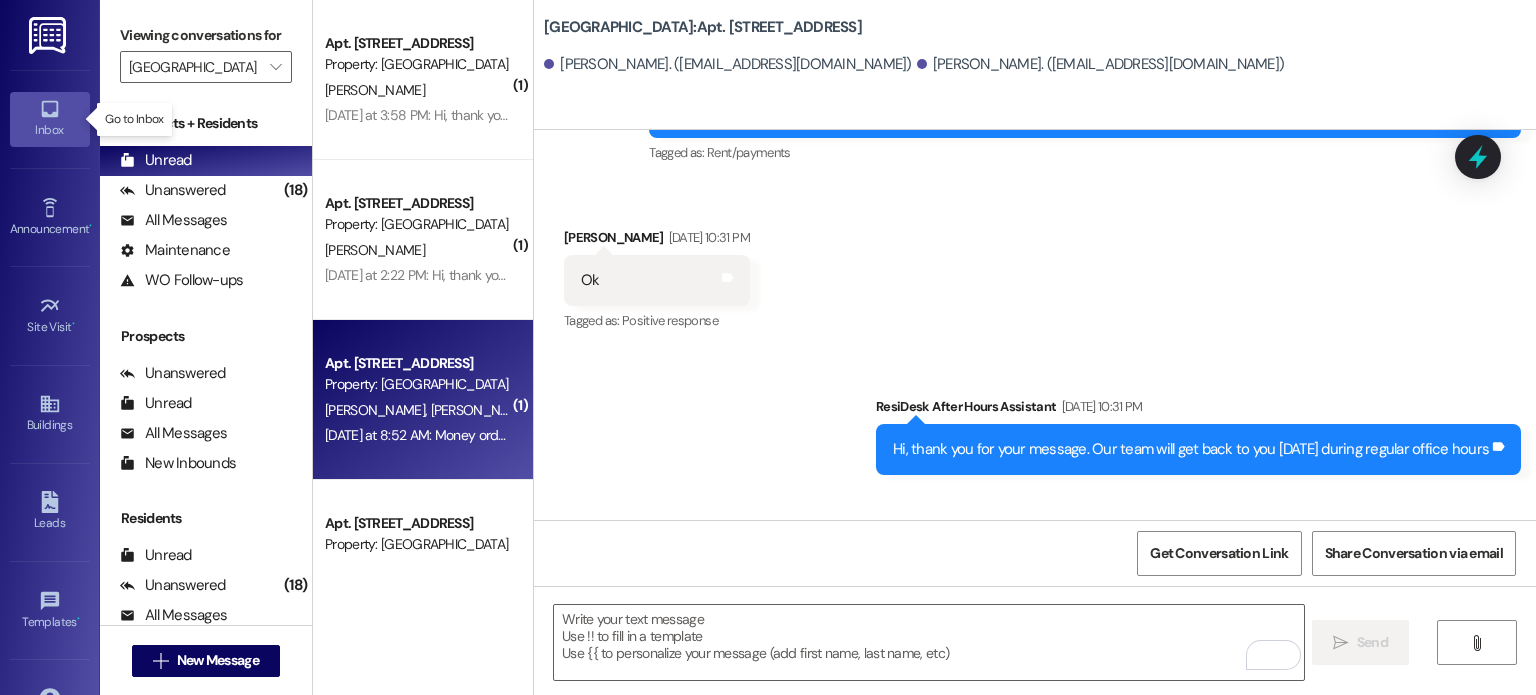 click 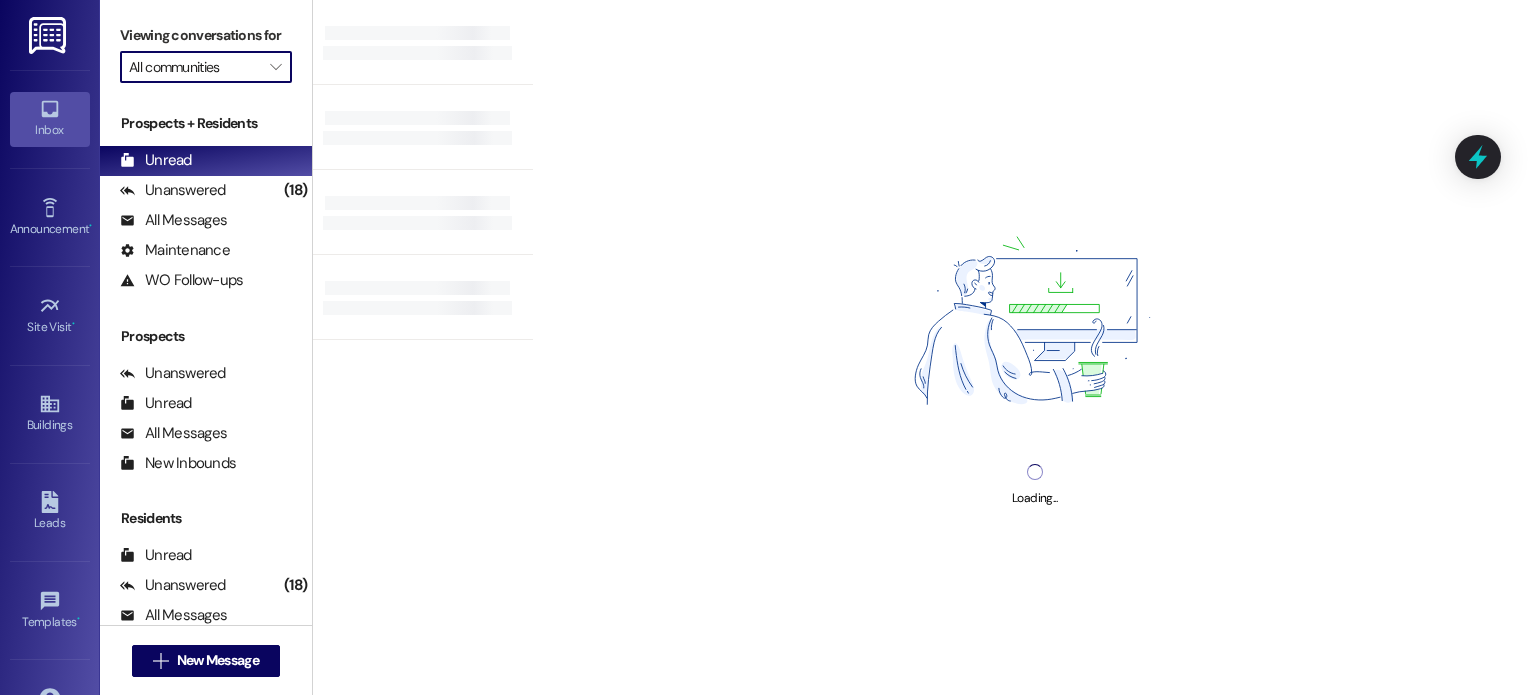 click on "All communities" at bounding box center (194, 67) 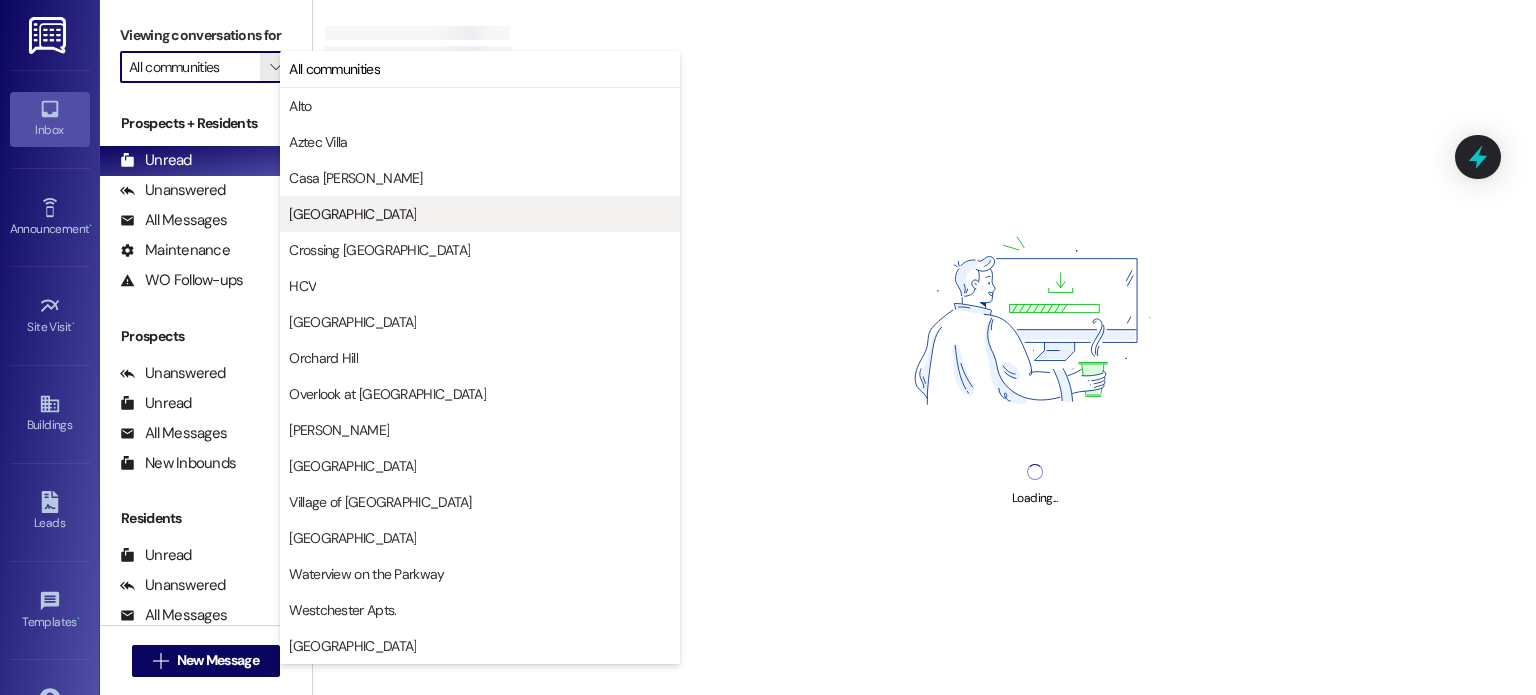 click on "[GEOGRAPHIC_DATA]" at bounding box center [480, 214] 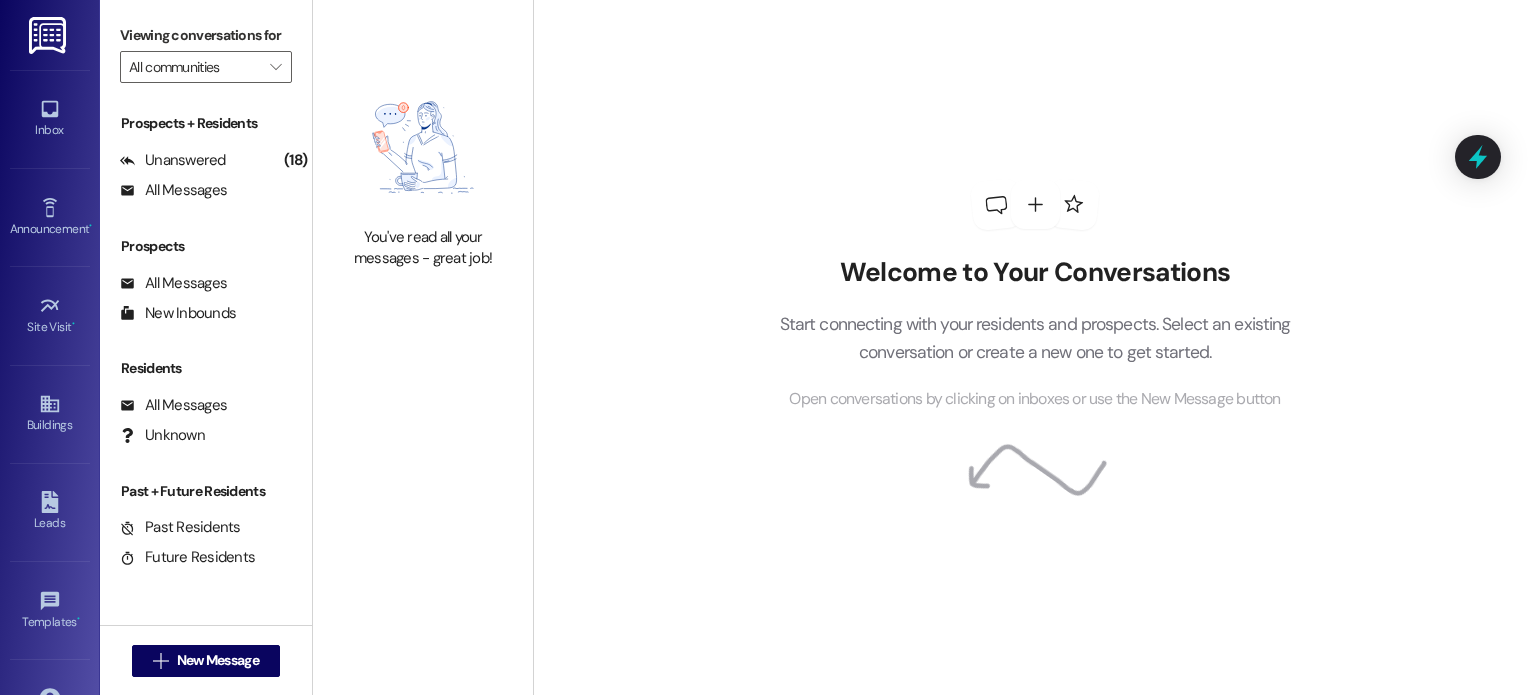 type on "[GEOGRAPHIC_DATA]" 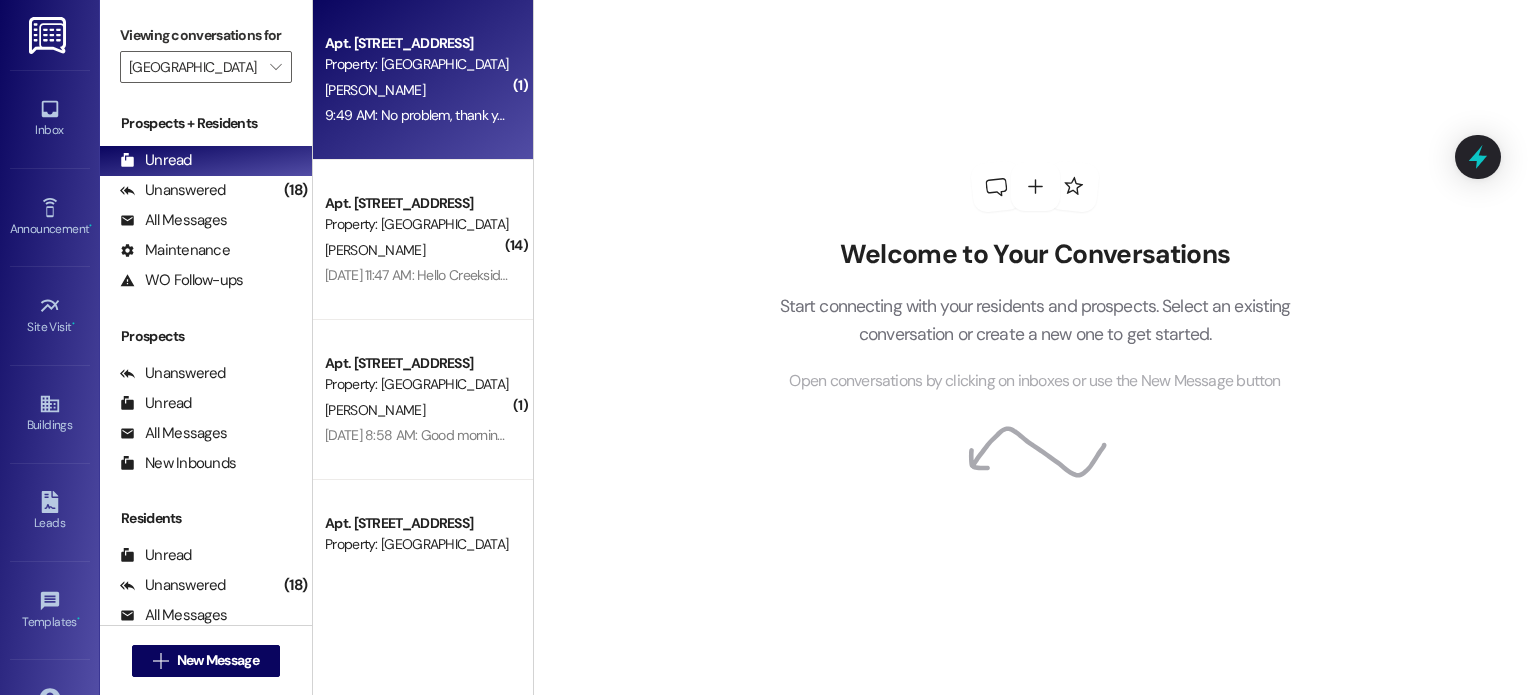 click on "9:49 AM: No problem, thank you! 9:49 AM: No problem, thank you!" at bounding box center (417, 115) 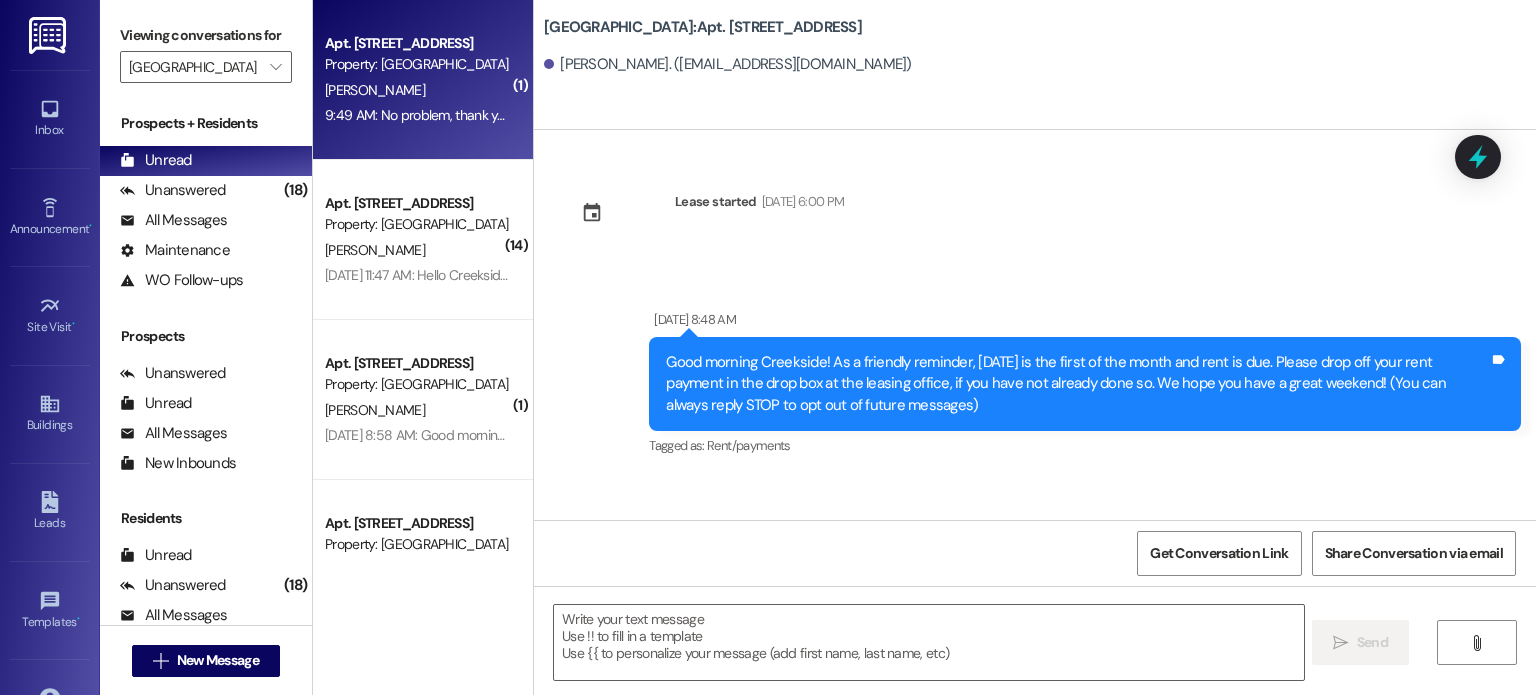 scroll, scrollTop: 17166, scrollLeft: 0, axis: vertical 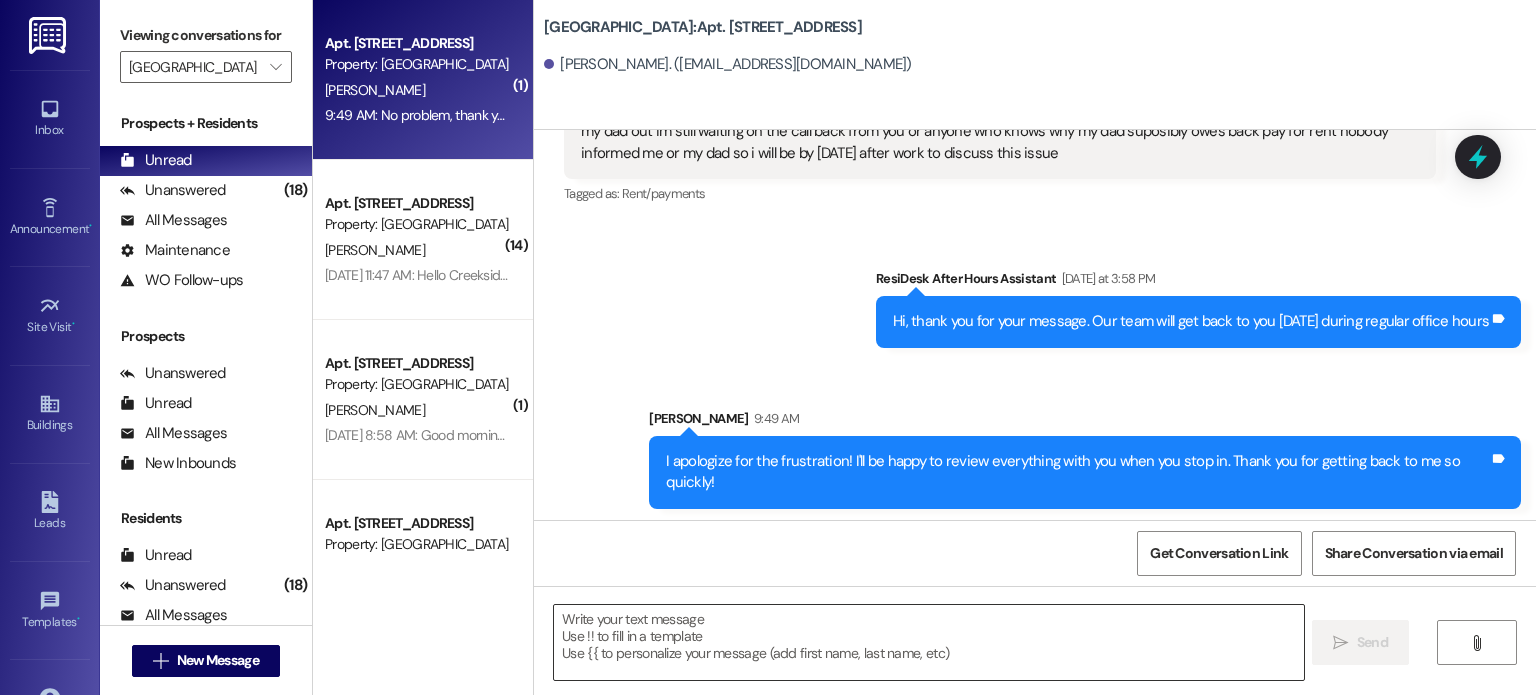 click at bounding box center (928, 642) 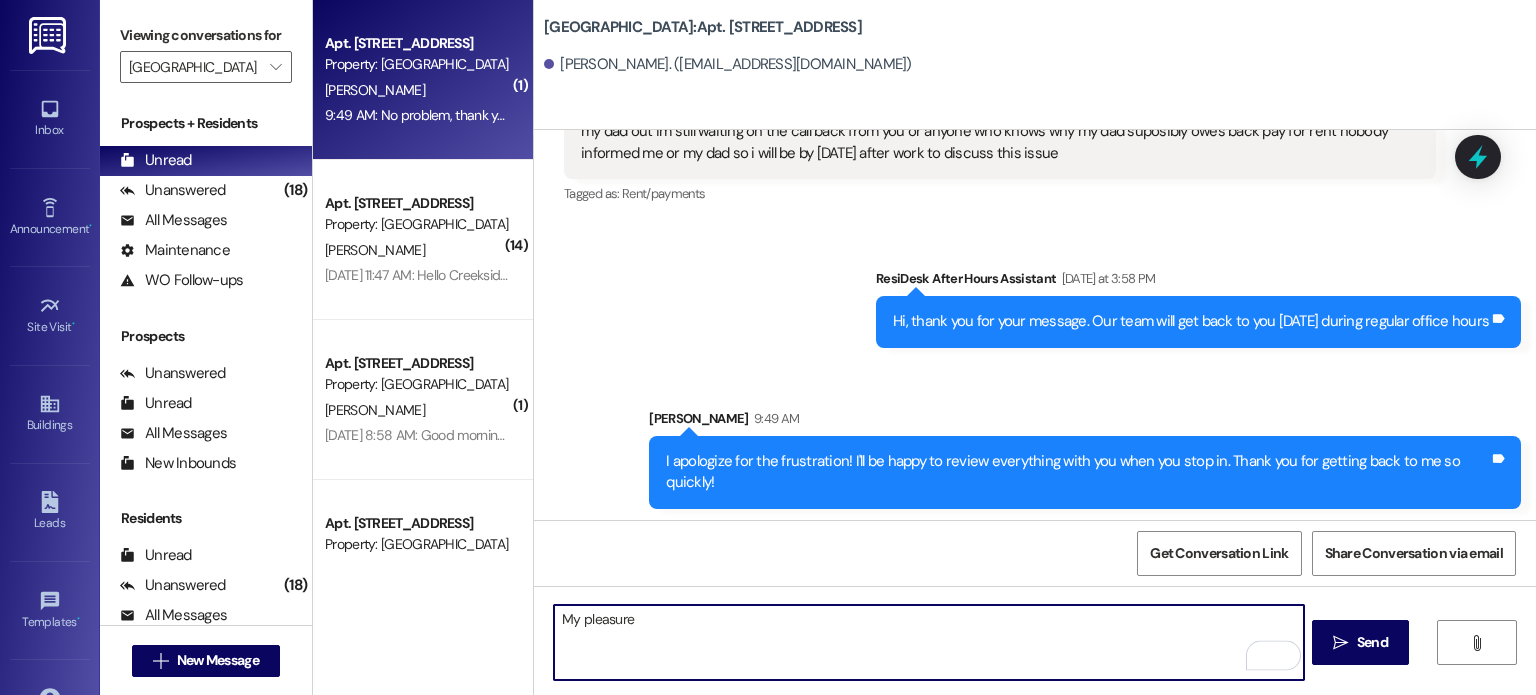 type on "My pleasure!" 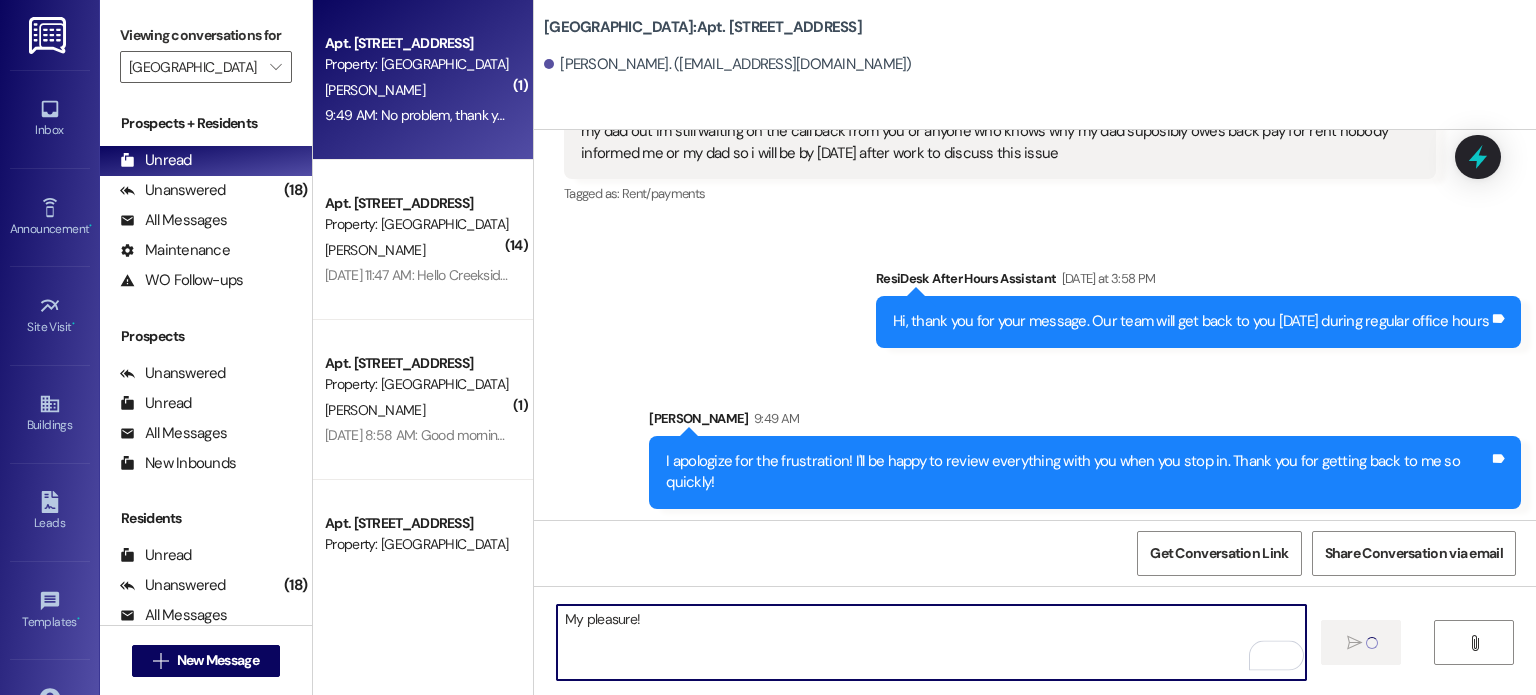 type 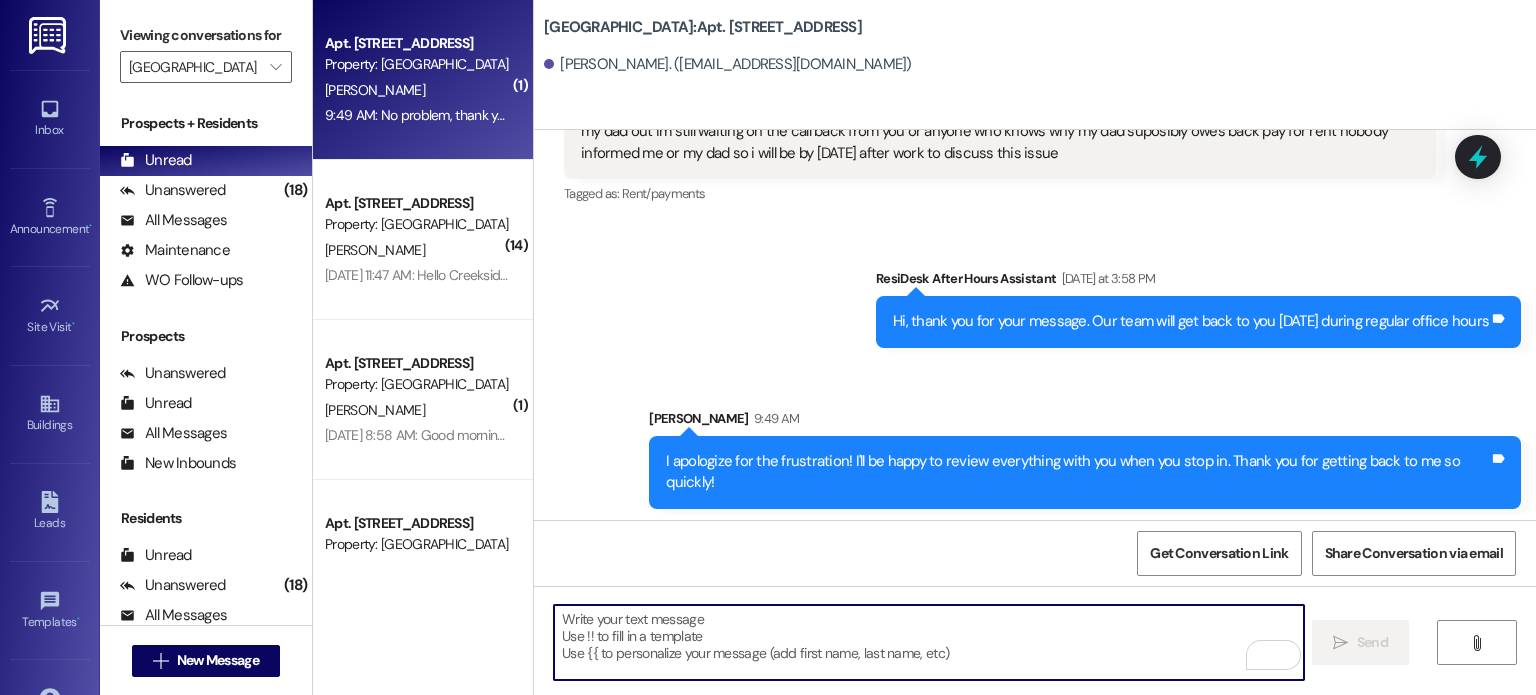 scroll, scrollTop: 17306, scrollLeft: 0, axis: vertical 